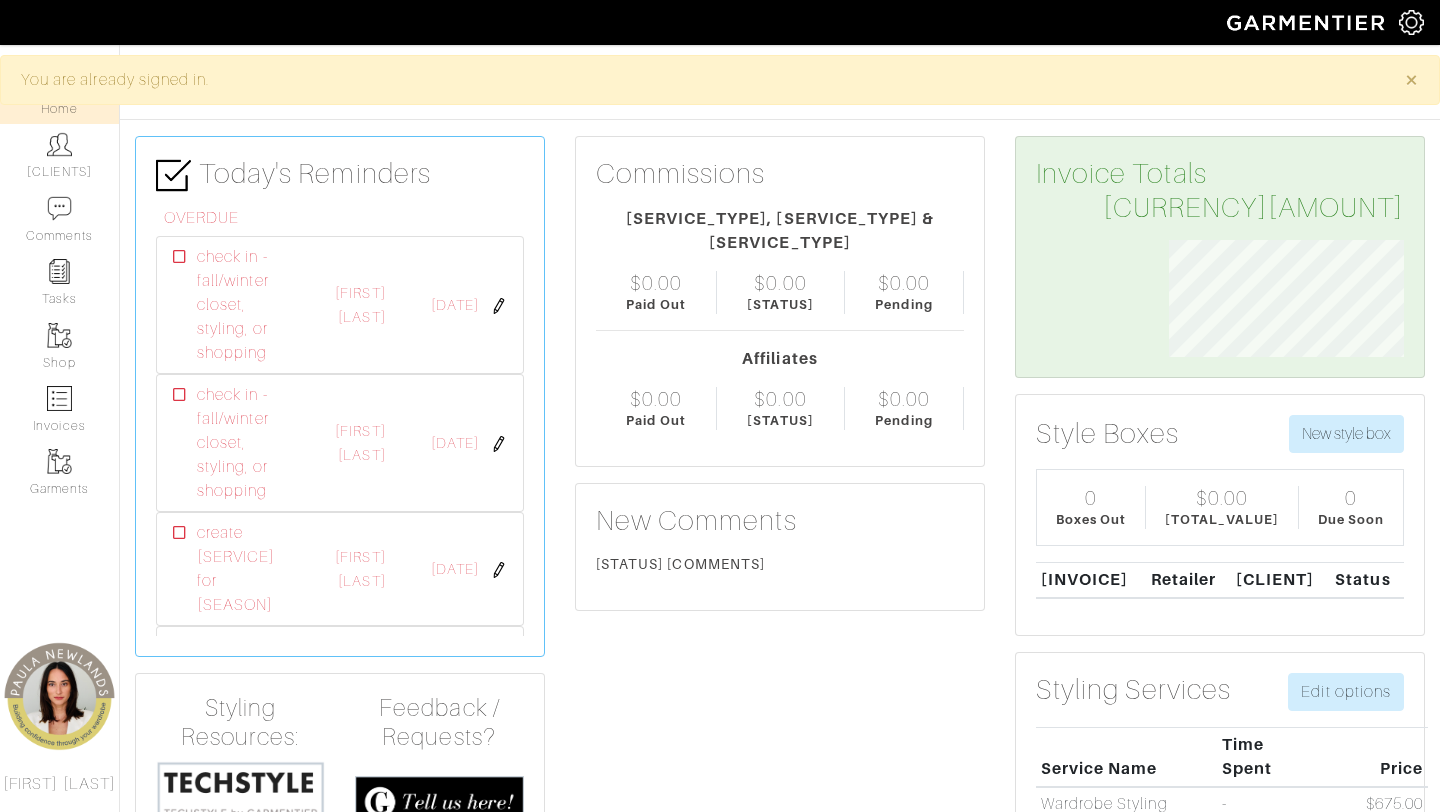 scroll, scrollTop: 0, scrollLeft: 0, axis: both 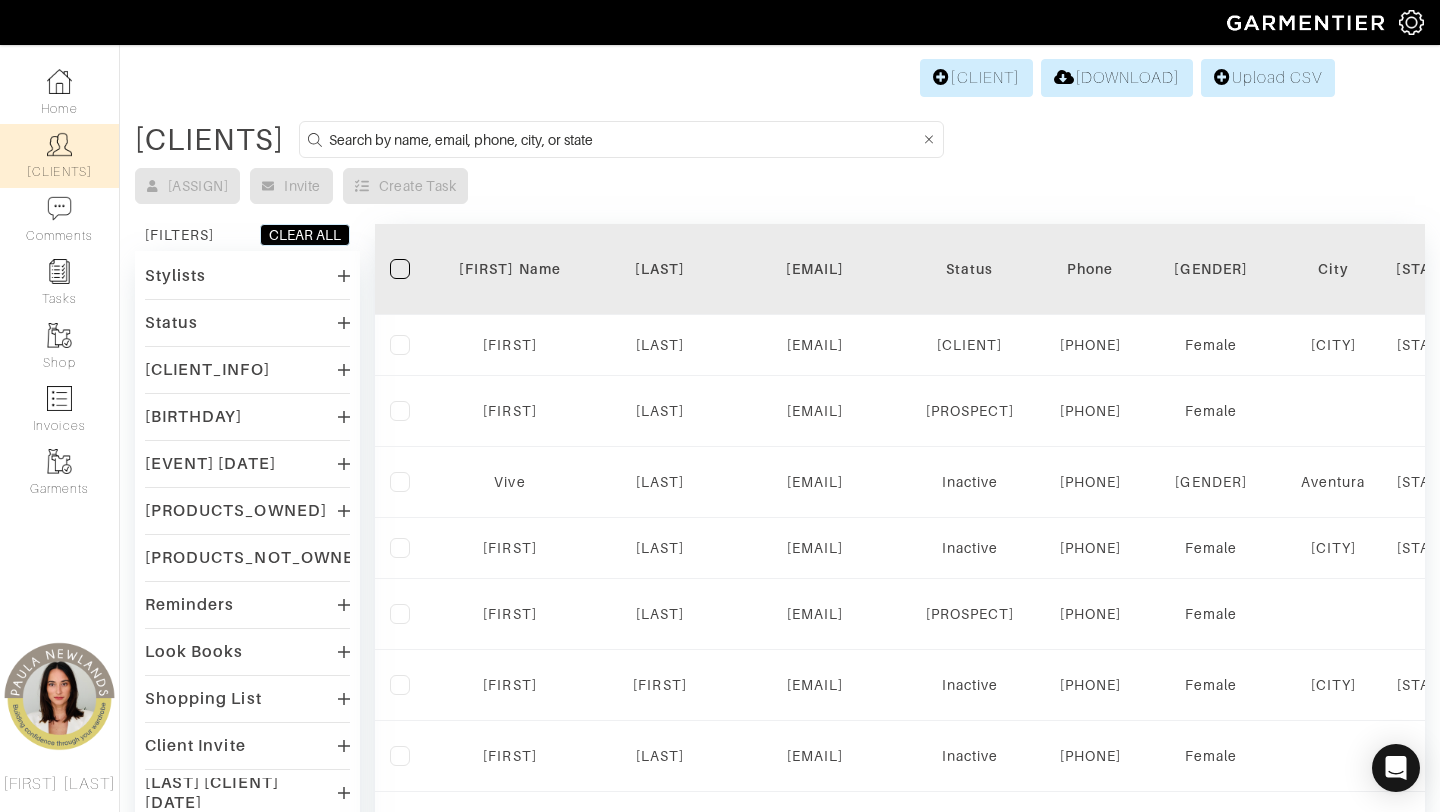 click at bounding box center (624, 139) 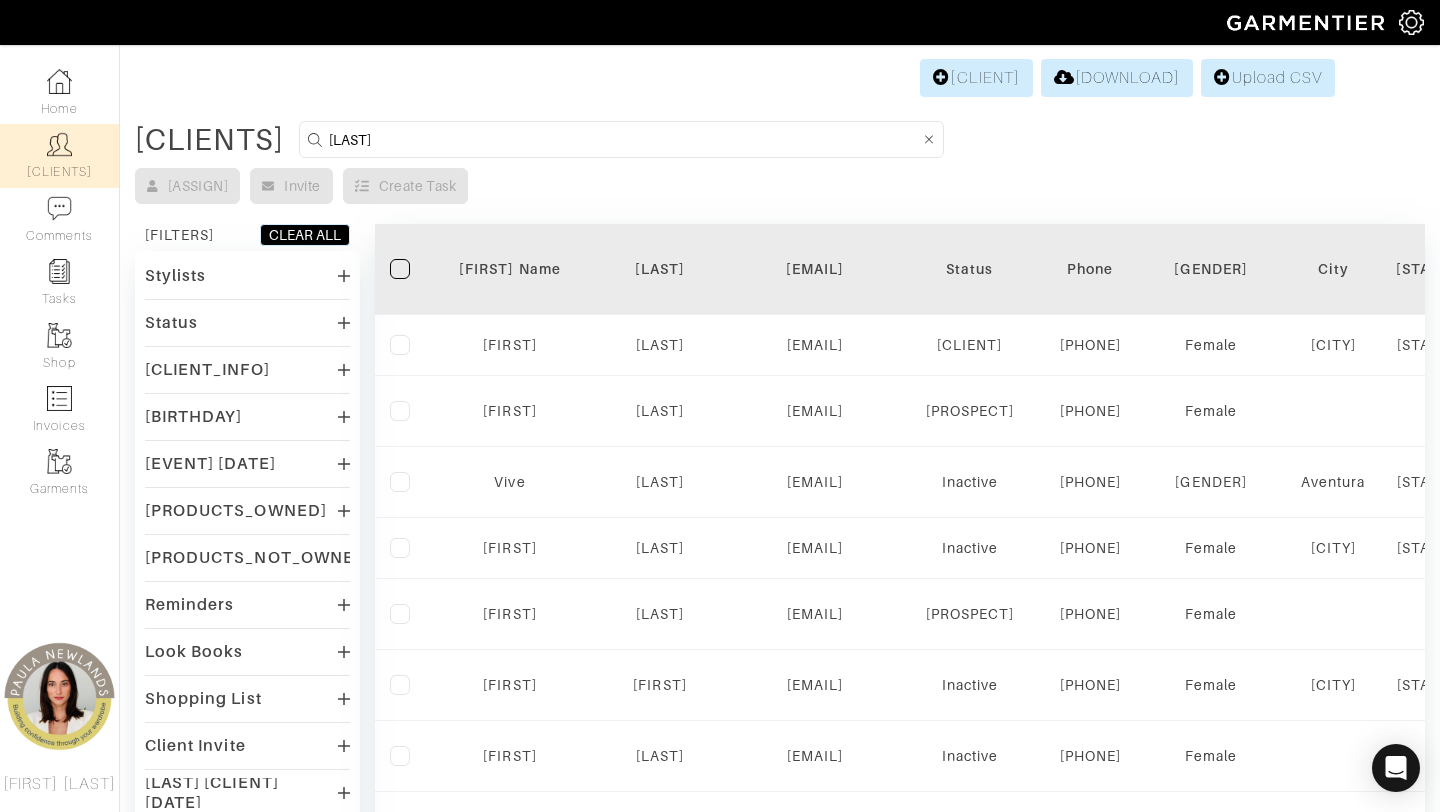 type on "[LAST]" 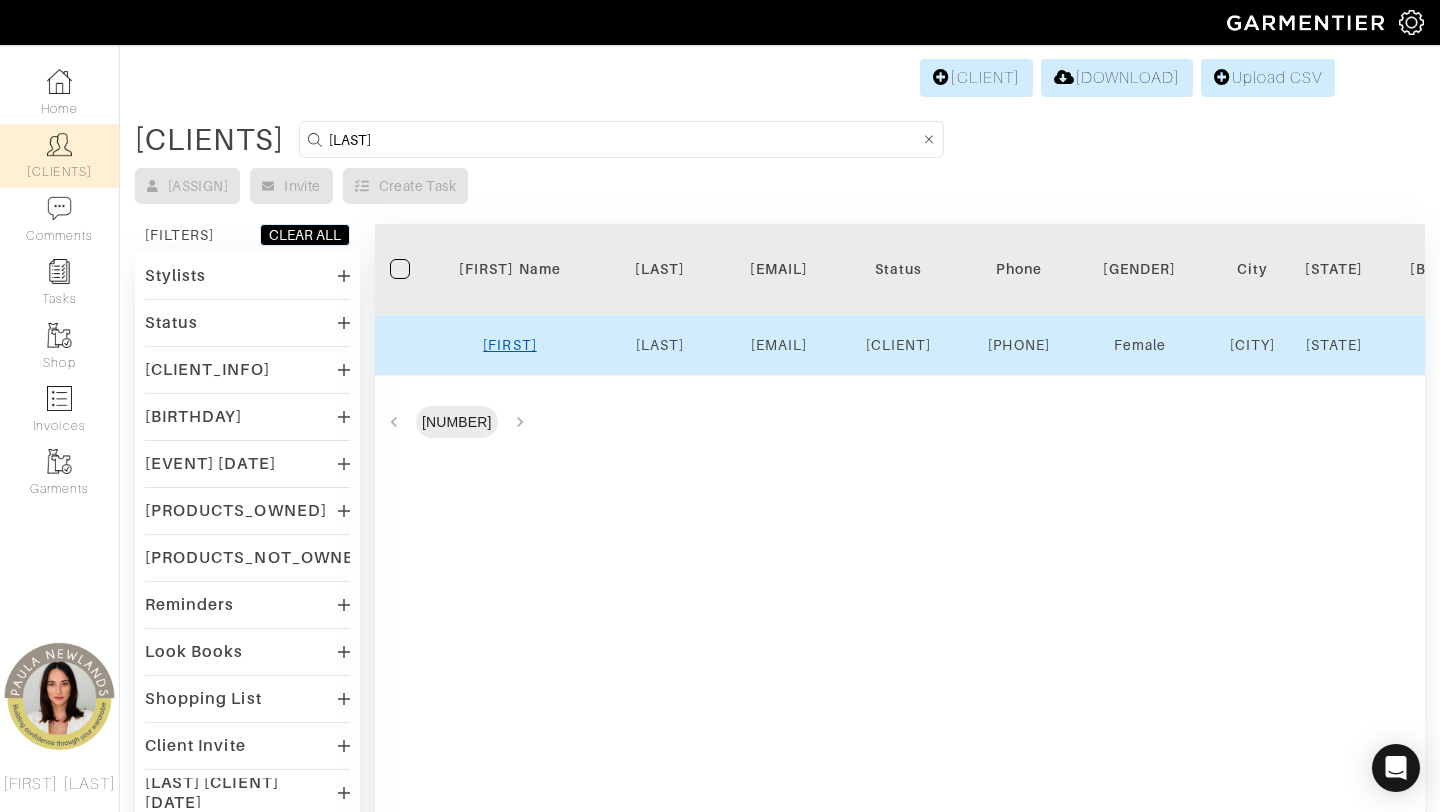 click on "[FIRST]" at bounding box center [509, 345] 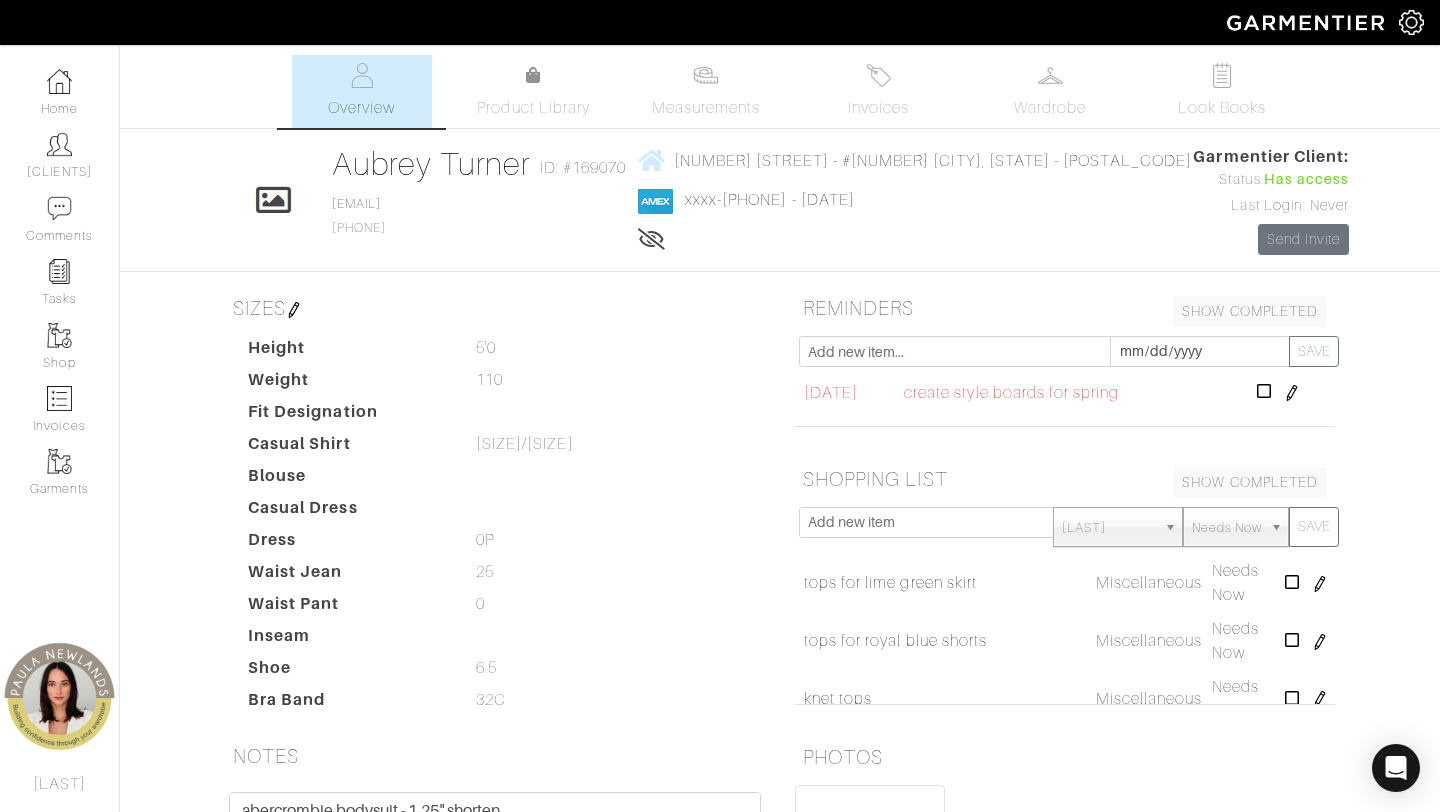 scroll, scrollTop: 401, scrollLeft: 0, axis: vertical 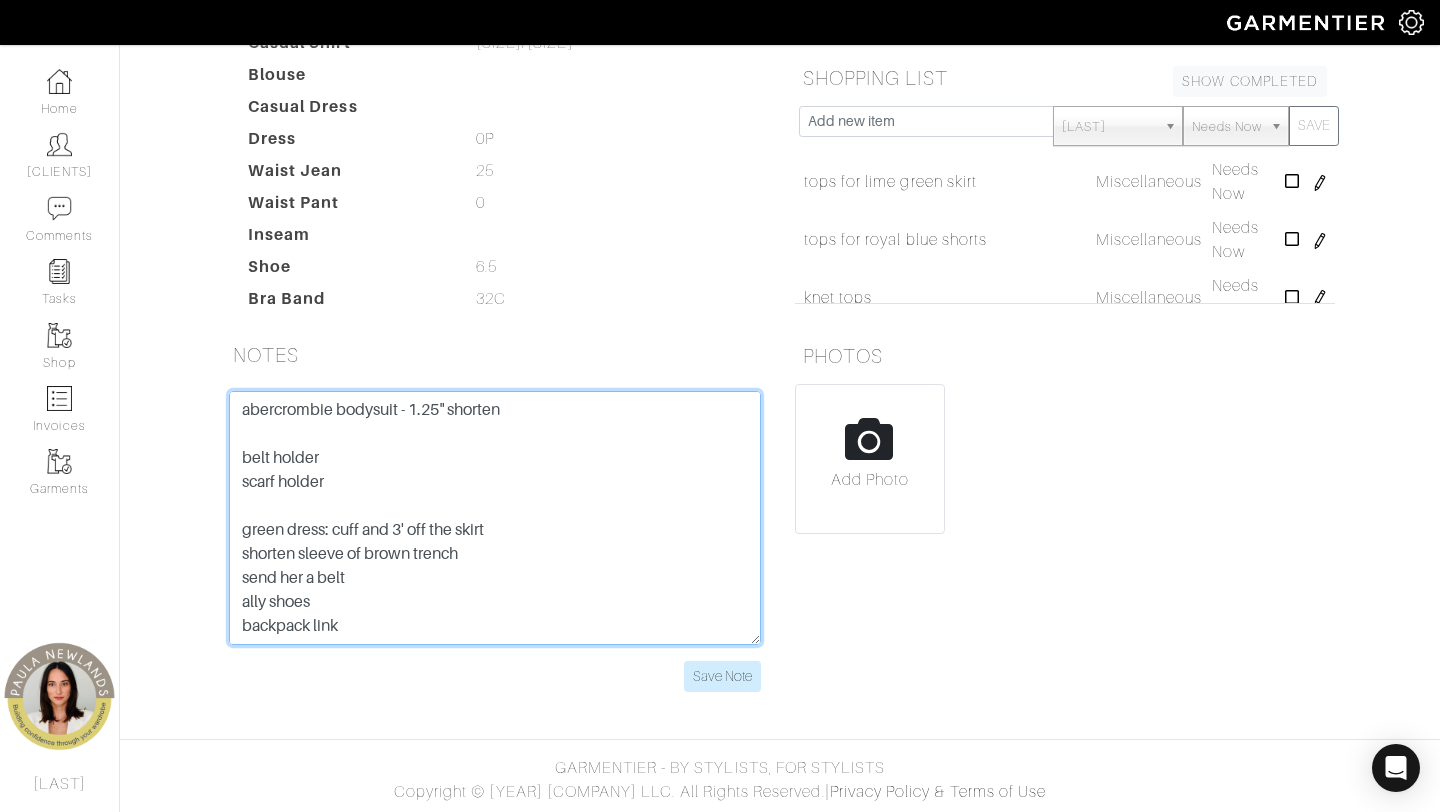 click on "abercrombie bodysuit - 1.25" shorten
belt holder
scarf holder
green dress: cuff and 3' off the skirt
shorten sleeve of brown trench
send her a belt
ally shoes
backpack link
HOS: (house of color results)
luxury quaity
curved edges
round
drape near neckline (scarves)
movement in longer coats
side zips
pencil - wrap skirts
wrap dresses in luxury drapes
wide leg jumpsuits
belst
velvet - jersey - silk - satin
lace
---------------------------------------------
brown belt
white shorts - shorten 1"
shorten blouse - 2.5 inches
gold clutch
abercrombie - xs
stay away fro florals - certain floral patterns will age you
loft - 00P
colors:
burnt orange
fuscia/purple
coral
navy
emerald
rose
HAS:
black leggings
black and white booties
denim jacket" at bounding box center (495, 518) 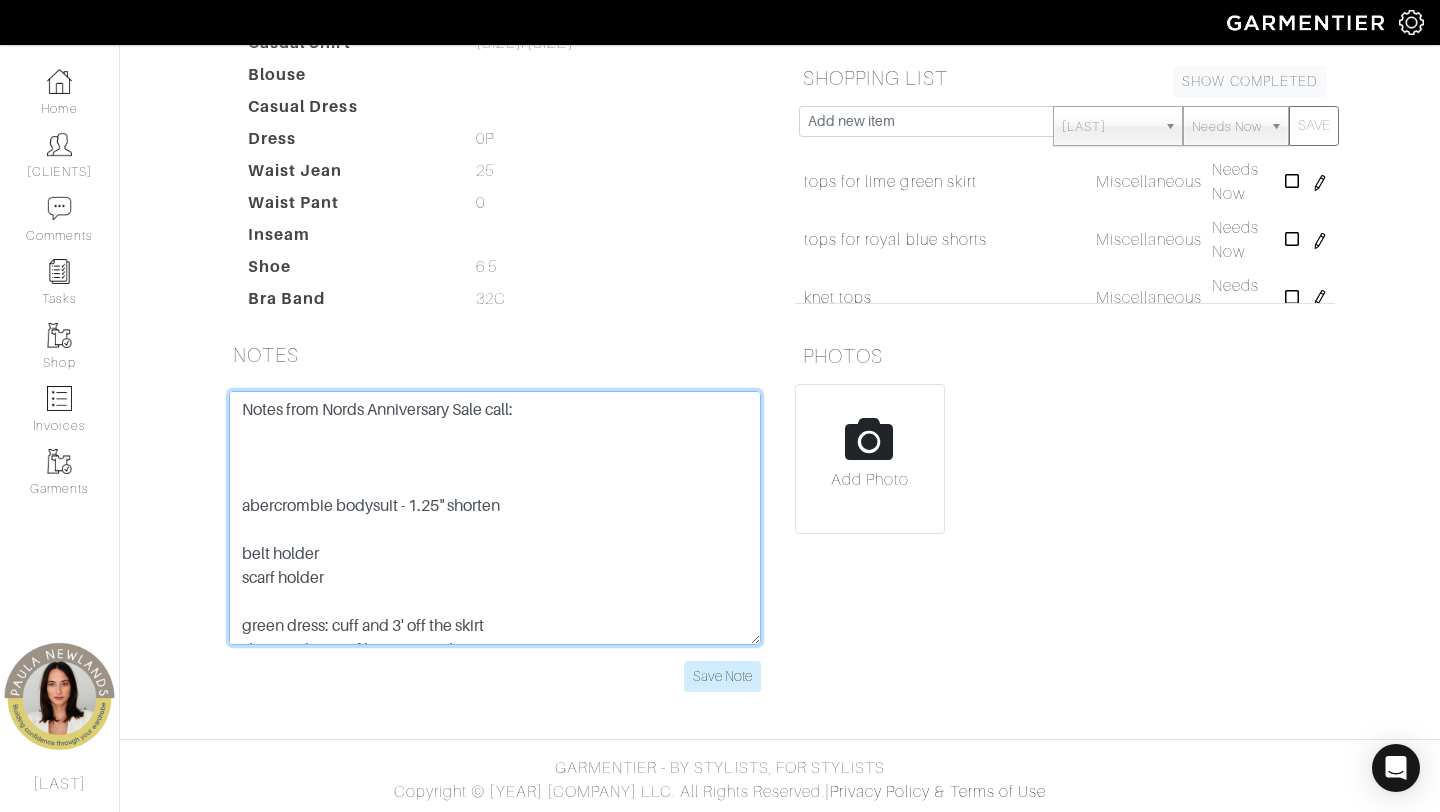 click on "abercrombie bodysuit - 1.25" shorten
belt holder
scarf holder
green dress: cuff and 3' off the skirt
shorten sleeve of brown trench
send her a belt
ally shoes
backpack link
HOS: (house of color results)
luxury quaity
curved edges
round
drape near neckline (scarves)
movement in longer coats
side zips
pencil - wrap skirts
wrap dresses in luxury drapes
wide leg jumpsuits
belst
velvet - jersey - silk - satin
lace
---------------------------------------------
brown belt
white shorts - shorten 1"
shorten blouse - 2.5 inches
gold clutch
abercrombie - xs
stay away fro florals - certain floral patterns will age you
loft - 00P
colors:
burnt orange
fuscia/purple
coral
navy
emerald
rose
HAS:
black leggings
black and white booties
denim jacket" at bounding box center (495, 518) 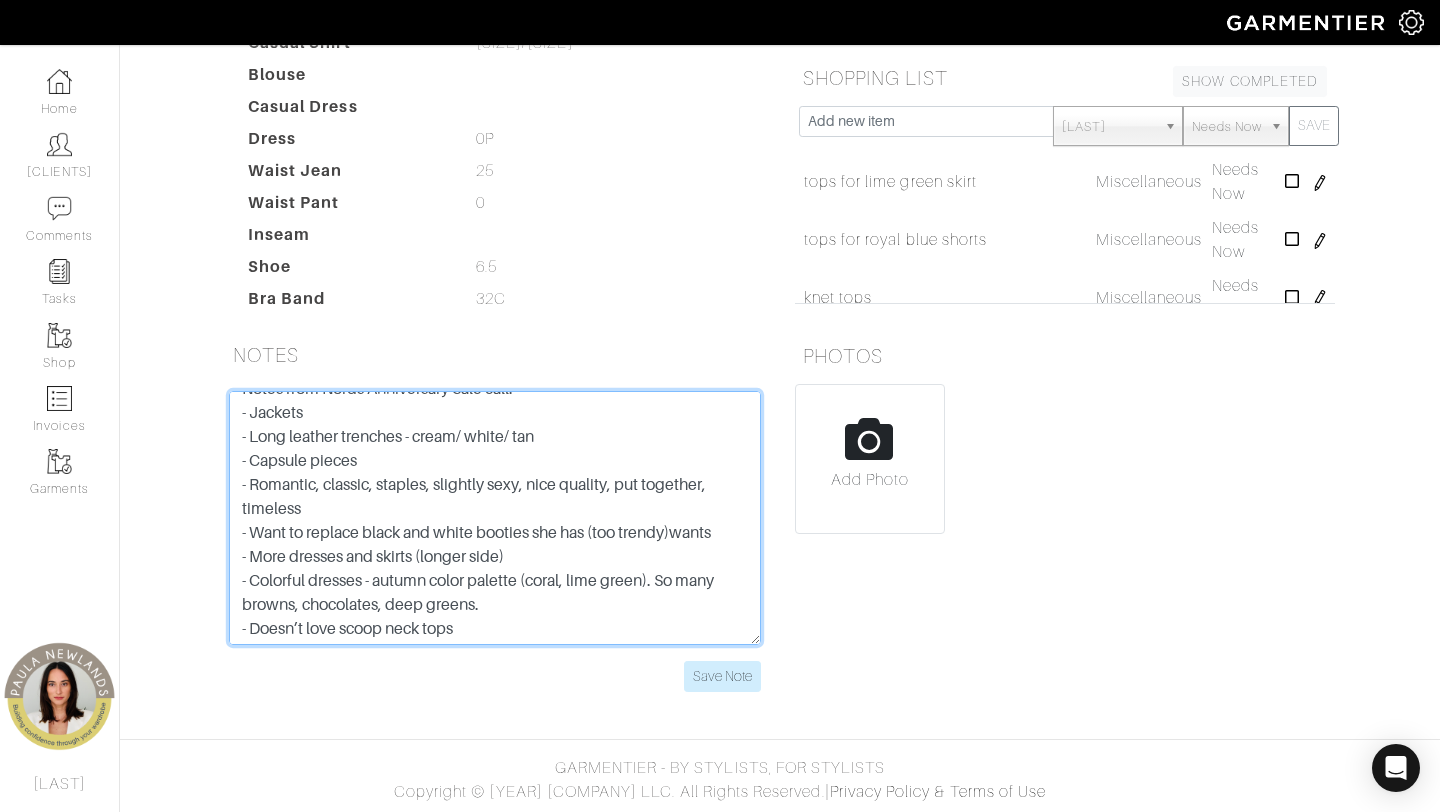 scroll, scrollTop: 0, scrollLeft: 0, axis: both 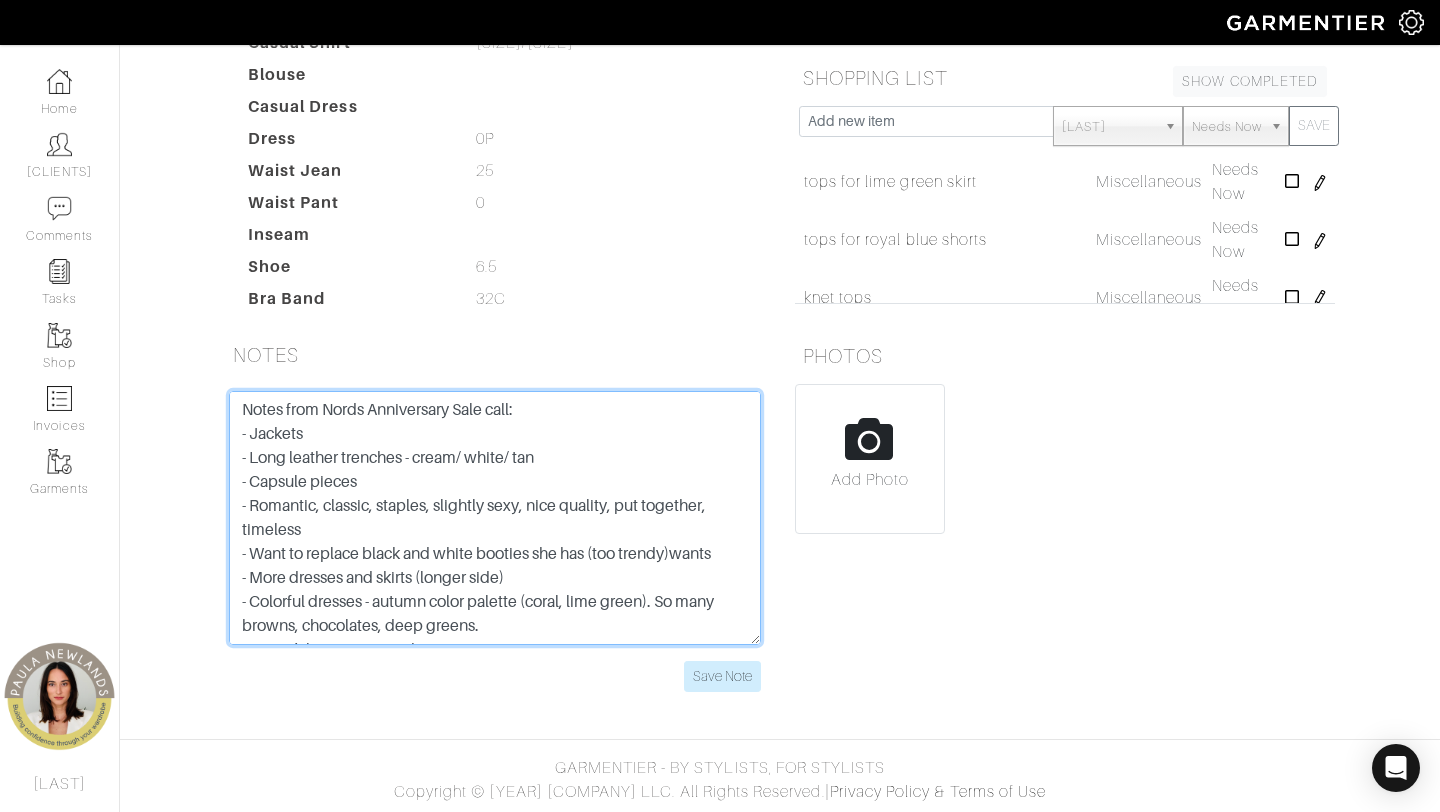 click on "abercrombie bodysuit - 1.25" shorten
belt holder
scarf holder
green dress: cuff and 3' off the skirt
shorten sleeve of brown trench
send her a belt
ally shoes
backpack link
HOS: (house of color results)
luxury quaity
curved edges
round
drape near neckline (scarves)
movement in longer coats
side zips
pencil - wrap skirts
wrap dresses in luxury drapes
wide leg jumpsuits
belst
velvet - jersey - silk - satin
lace
---------------------------------------------
brown belt
white shorts - shorten 1"
shorten blouse - 2.5 inches
gold clutch
abercrombie - xs
stay away fro florals - certain floral patterns will age you
loft - 00P
colors:
burnt orange
fuscia/purple
coral
navy
emerald
rose
HAS:
black leggings
black and white booties
denim jacket" at bounding box center [495, 518] 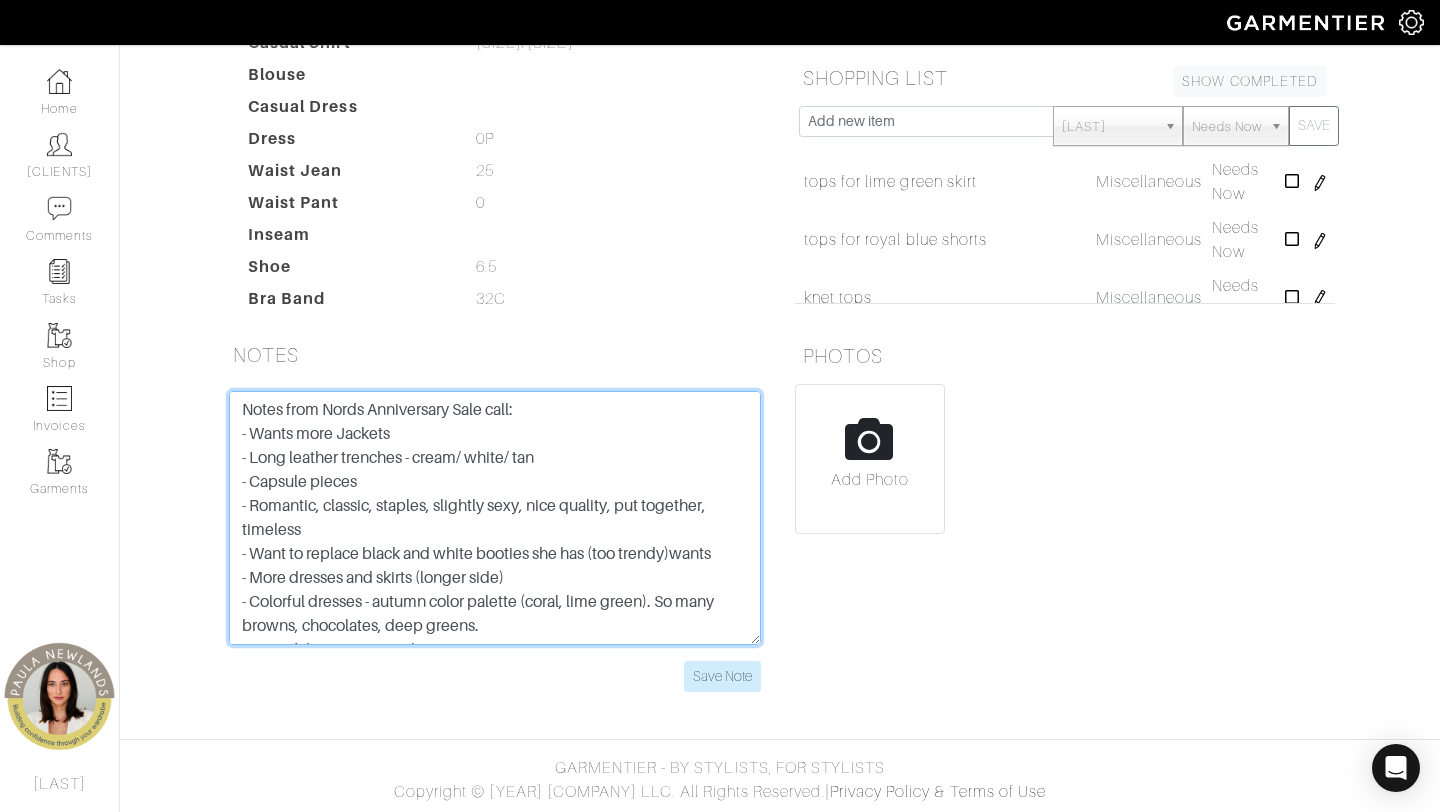 click on "abercrombie bodysuit - 1.25" shorten
belt holder
scarf holder
green dress: cuff and 3' off the skirt
shorten sleeve of brown trench
send her a belt
ally shoes
backpack link
HOS: (house of color results)
luxury quaity
curved edges
round
drape near neckline (scarves)
movement in longer coats
side zips
pencil - wrap skirts
wrap dresses in luxury drapes
wide leg jumpsuits
belst
velvet - jersey - silk - satin
lace
---------------------------------------------
brown belt
white shorts - shorten 1"
shorten blouse - 2.5 inches
gold clutch
abercrombie - xs
stay away fro florals - certain floral patterns will age you
loft - 00P
colors:
burnt orange
fuscia/purple
coral
navy
emerald
rose
HAS:
black leggings
black and white booties
denim jacket" at bounding box center [495, 518] 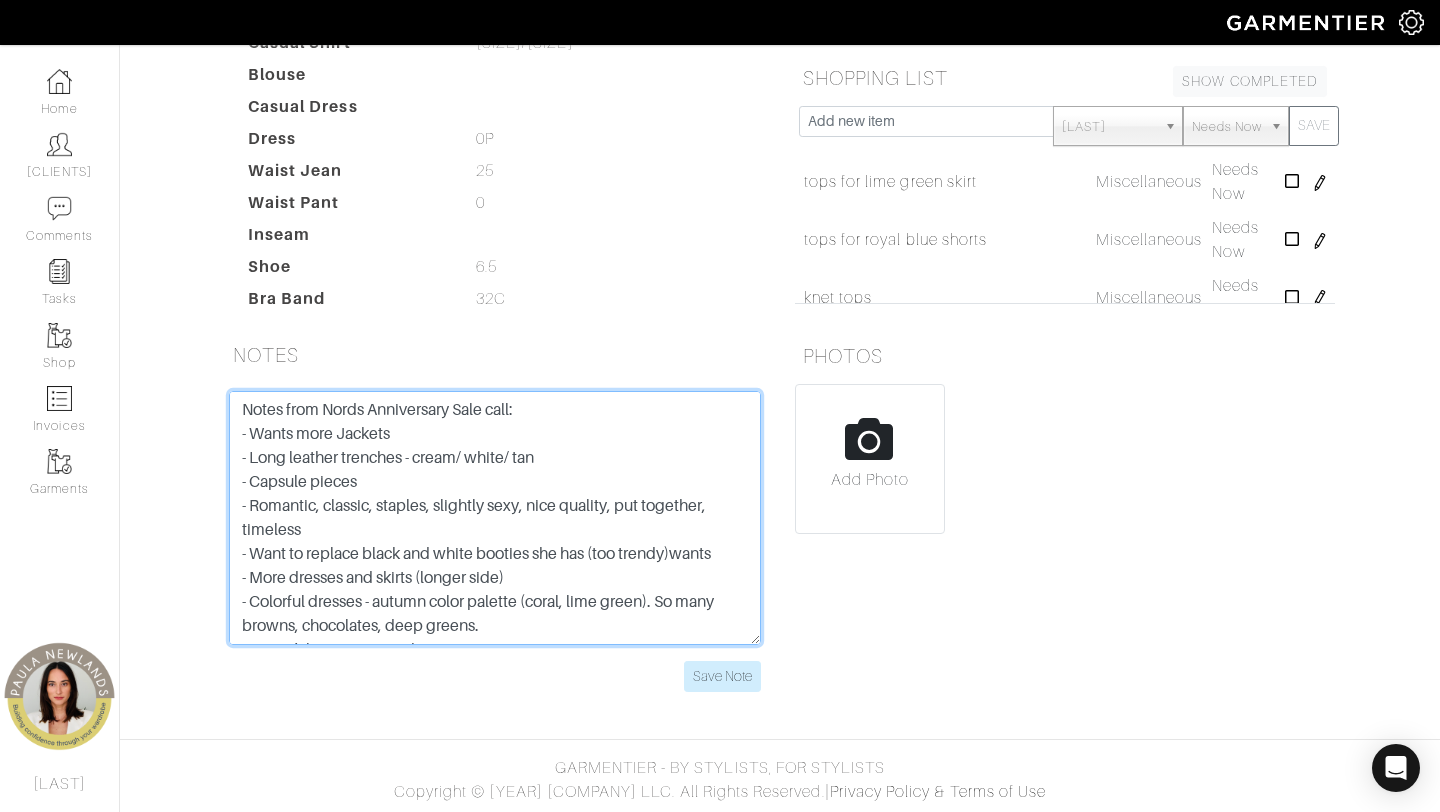 click on "abercrombie bodysuit - 1.25" shorten
belt holder
scarf holder
green dress: cuff and 3' off the skirt
shorten sleeve of brown trench
send her a belt
ally shoes
backpack link
HOS: (house of color results)
luxury quaity
curved edges
round
drape near neckline (scarves)
movement in longer coats
side zips
pencil - wrap skirts
wrap dresses in luxury drapes
wide leg jumpsuits
belst
velvet - jersey - silk - satin
lace
---------------------------------------------
brown belt
white shorts - shorten 1"
shorten blouse - 2.5 inches
gold clutch
abercrombie - xs
stay away fro florals - certain floral patterns will age you
loft - 00P
colors:
burnt orange
fuscia/purple
coral
navy
emerald
rose
HAS:
black leggings
black and white booties
denim jacket" at bounding box center [495, 518] 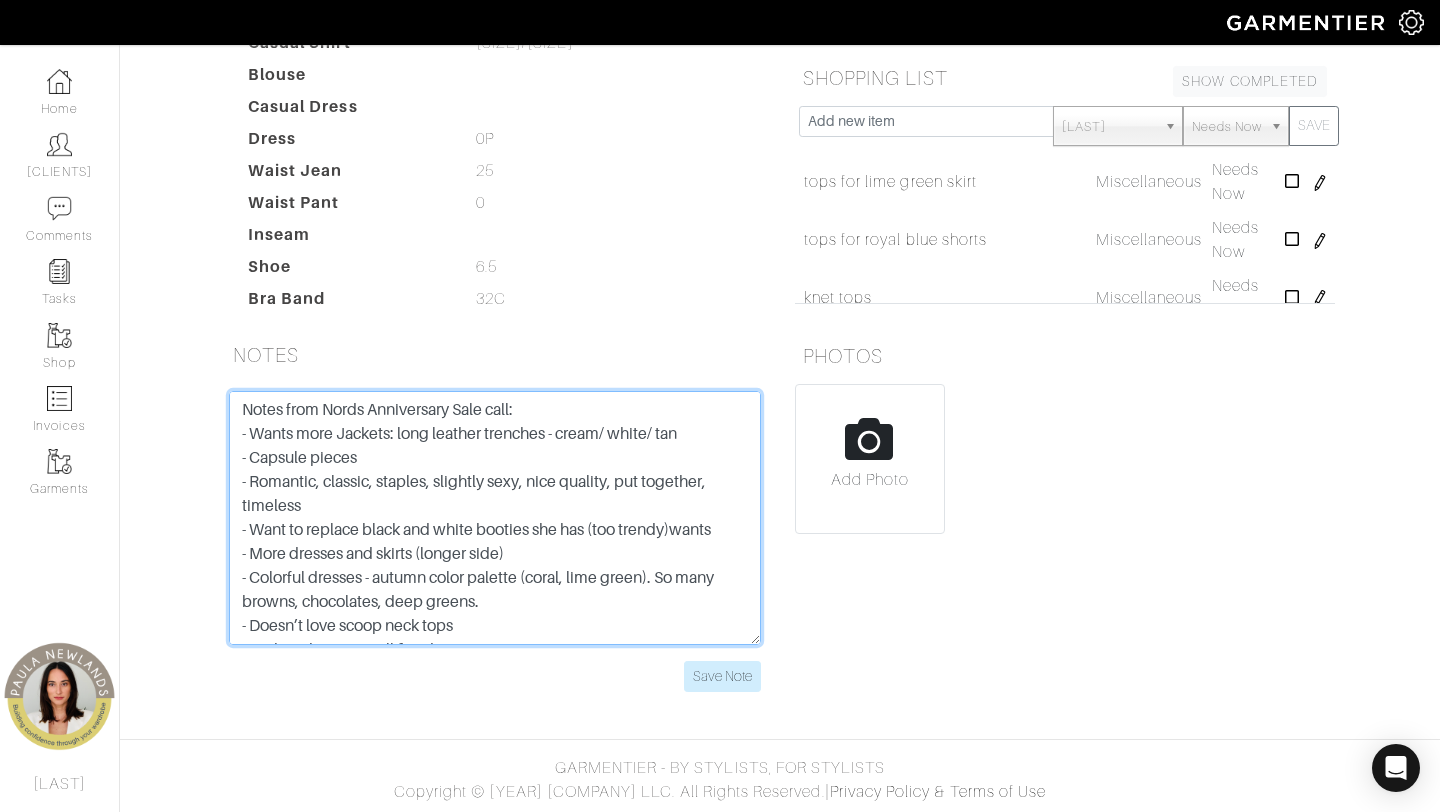 click on "abercrombie bodysuit - 1.25" shorten
belt holder
scarf holder
green dress: cuff and 3' off the skirt
shorten sleeve of brown trench
send her a belt
ally shoes
backpack link
HOS: (house of color results)
luxury quaity
curved edges
round
drape near neckline (scarves)
movement in longer coats
side zips
pencil - wrap skirts
wrap dresses in luxury drapes
wide leg jumpsuits
belst
velvet - jersey - silk - satin
lace
---------------------------------------------
brown belt
white shorts - shorten 1"
shorten blouse - 2.5 inches
gold clutch
abercrombie - xs
stay away fro florals - certain floral patterns will age you
loft - 00P
colors:
burnt orange
fuscia/purple
coral
navy
emerald
rose
HAS:
black leggings
black and white booties
denim jacket" at bounding box center [495, 518] 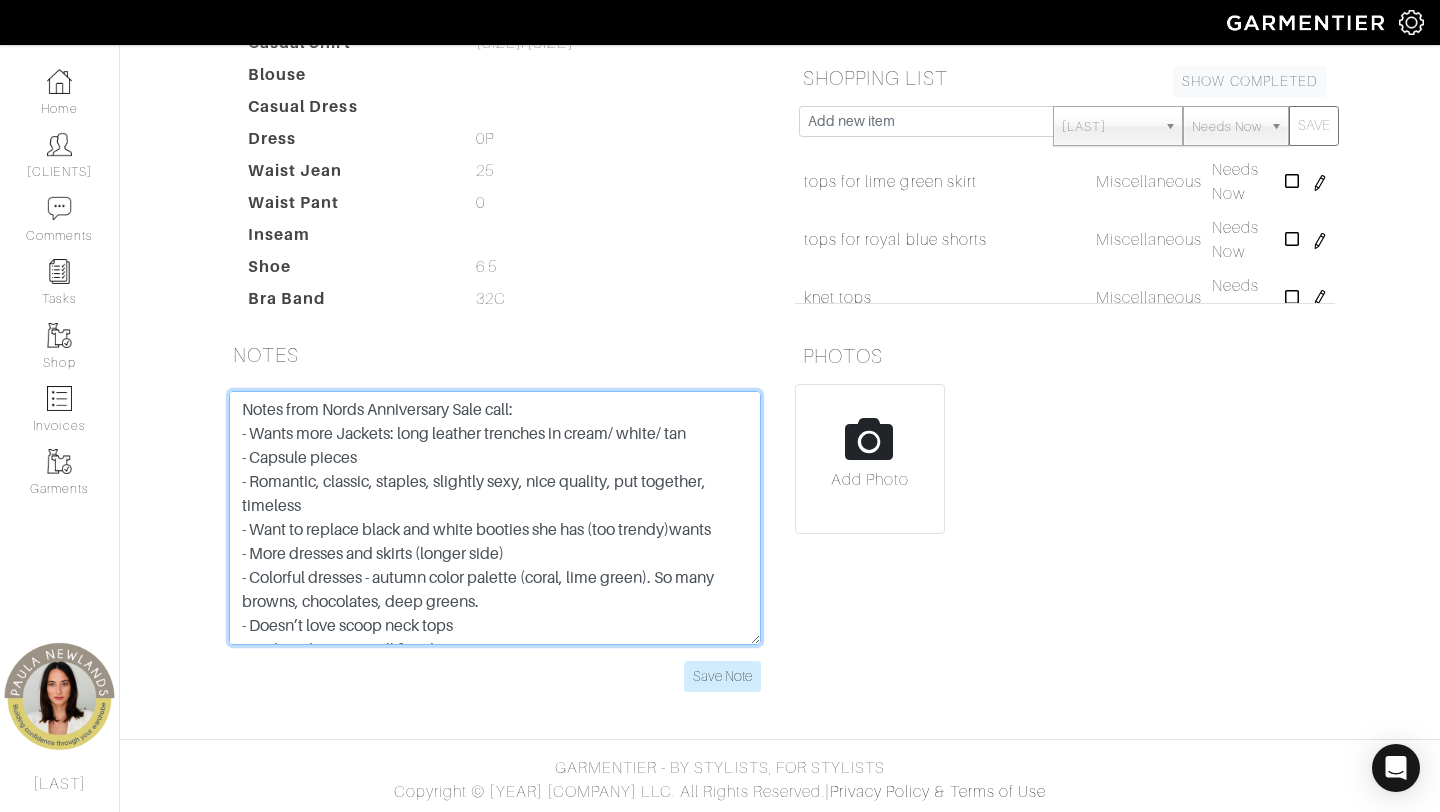 click on "abercrombie bodysuit - 1.25" shorten
belt holder
scarf holder
green dress: cuff and 3' off the skirt
shorten sleeve of brown trench
send her a belt
ally shoes
backpack link
HOS: (house of color results)
luxury quaity
curved edges
round
drape near neckline (scarves)
movement in longer coats
side zips
pencil - wrap skirts
wrap dresses in luxury drapes
wide leg jumpsuits
belst
velvet - jersey - silk - satin
lace
---------------------------------------------
brown belt
white shorts - shorten 1"
shorten blouse - 2.5 inches
gold clutch
abercrombie - xs
stay away fro florals - certain floral patterns will age you
loft - 00P
colors:
burnt orange
fuscia/purple
coral
navy
emerald
rose
HAS:
black leggings
black and white booties
denim jacket" at bounding box center (495, 518) 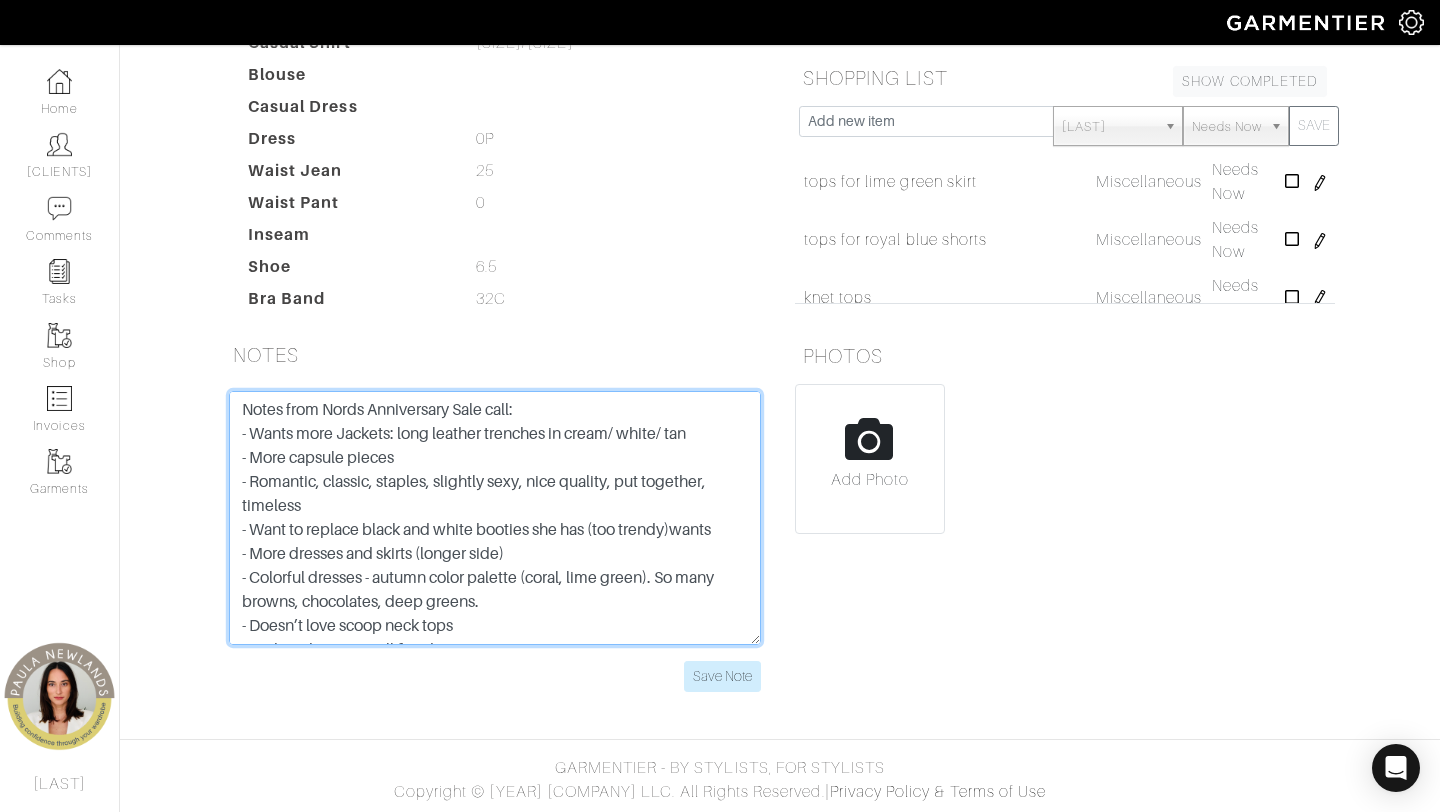 click on "abercrombie bodysuit - 1.25" shorten
belt holder
scarf holder
green dress: cuff and 3' off the skirt
shorten sleeve of brown trench
send her a belt
ally shoes
backpack link
HOS: (house of color results)
luxury quaity
curved edges
round
drape near neckline (scarves)
movement in longer coats
side zips
pencil - wrap skirts
wrap dresses in luxury drapes
wide leg jumpsuits
belst
velvet - jersey - silk - satin
lace
---------------------------------------------
brown belt
white shorts - shorten 1"
shorten blouse - 2.5 inches
gold clutch
abercrombie - xs
stay away fro florals - certain floral patterns will age you
loft - 00P
colors:
burnt orange
fuscia/purple
coral
navy
emerald
rose
HAS:
black leggings
black and white booties
denim jacket" at bounding box center [495, 518] 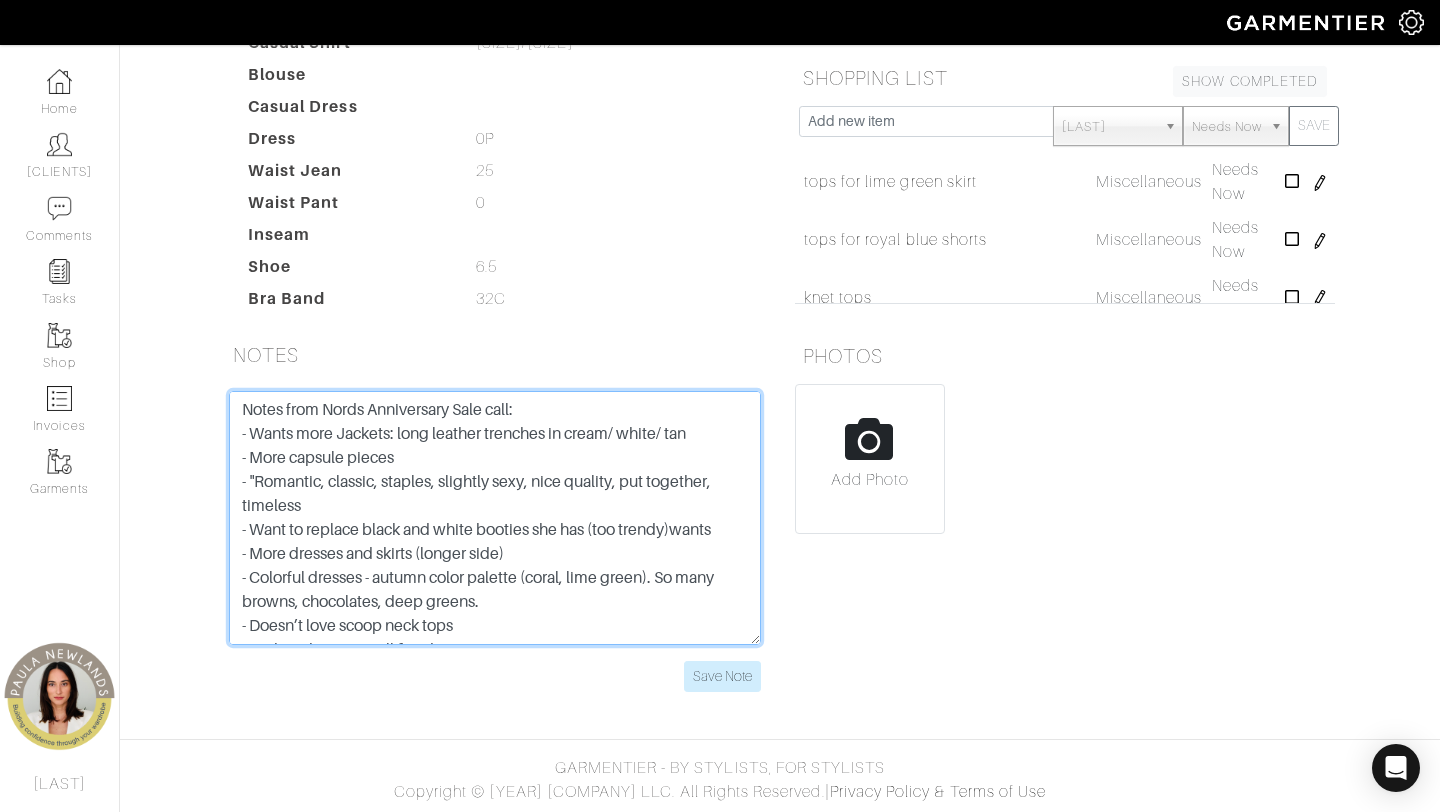 click on "abercrombie bodysuit - 1.25" shorten
belt holder
scarf holder
green dress: cuff and 3' off the skirt
shorten sleeve of brown trench
send her a belt
ally shoes
backpack link
HOS: (house of color results)
luxury quaity
curved edges
round
drape near neckline (scarves)
movement in longer coats
side zips
pencil - wrap skirts
wrap dresses in luxury drapes
wide leg jumpsuits
belst
velvet - jersey - silk - satin
lace
---------------------------------------------
brown belt
white shorts - shorten 1"
shorten blouse - 2.5 inches
gold clutch
abercrombie - xs
stay away fro florals - certain floral patterns will age you
loft - 00P
colors:
burnt orange
fuscia/purple
coral
navy
emerald
rose
HAS:
black leggings
black and white booties
denim jacket" at bounding box center [495, 518] 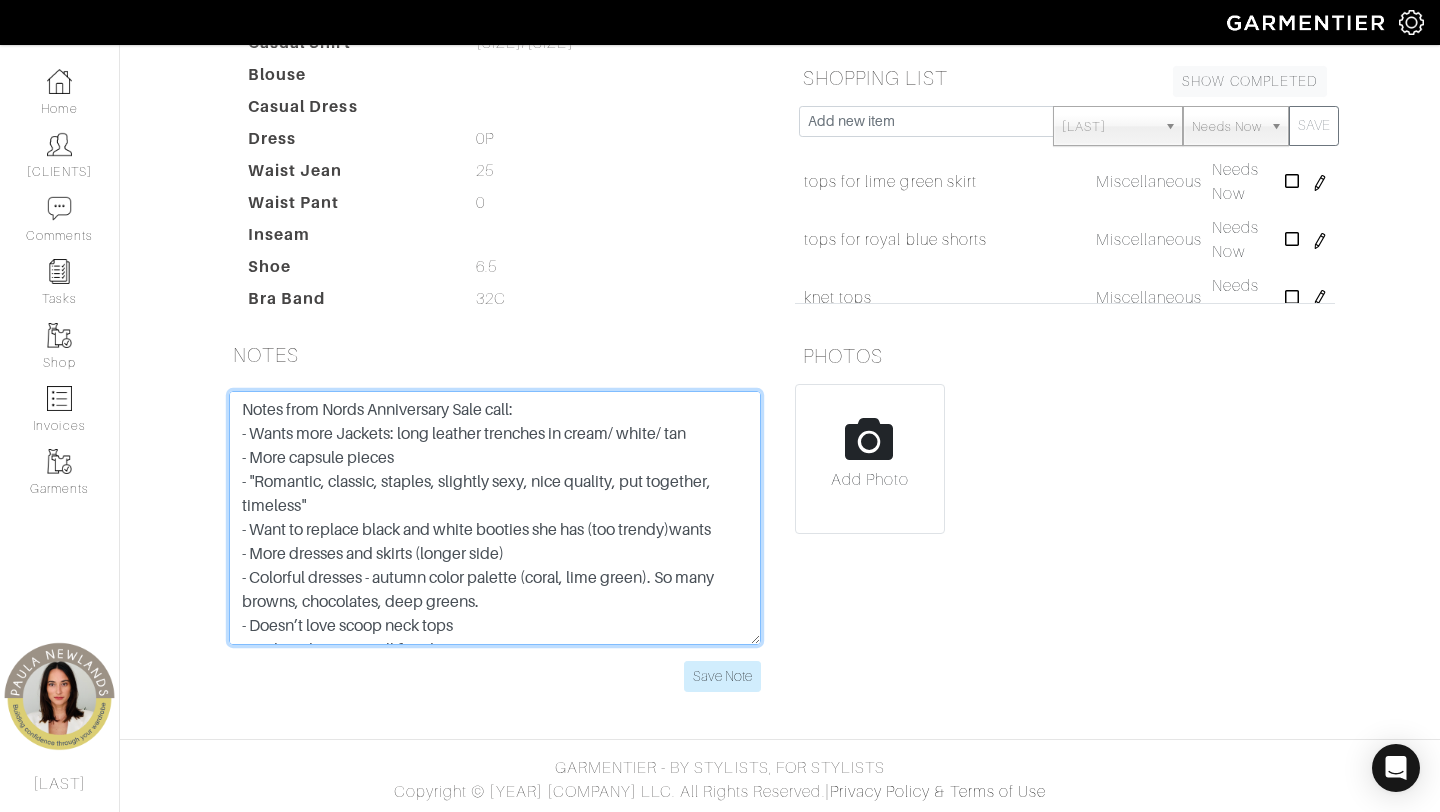 click on "abercrombie bodysuit - 1.25" shorten
belt holder
scarf holder
green dress: cuff and 3' off the skirt
shorten sleeve of brown trench
send her a belt
ally shoes
backpack link
HOS: (house of color results)
luxury quaity
curved edges
round
drape near neckline (scarves)
movement in longer coats
side zips
pencil - wrap skirts
wrap dresses in luxury drapes
wide leg jumpsuits
belst
velvet - jersey - silk - satin
lace
---------------------------------------------
brown belt
white shorts - shorten 1"
shorten blouse - 2.5 inches
gold clutch
abercrombie - xs
stay away fro florals - certain floral patterns will age you
loft - 00P
colors:
burnt orange
fuscia/purple
coral
navy
emerald
rose
HAS:
black leggings
black and white booties
denim jacket" at bounding box center [495, 518] 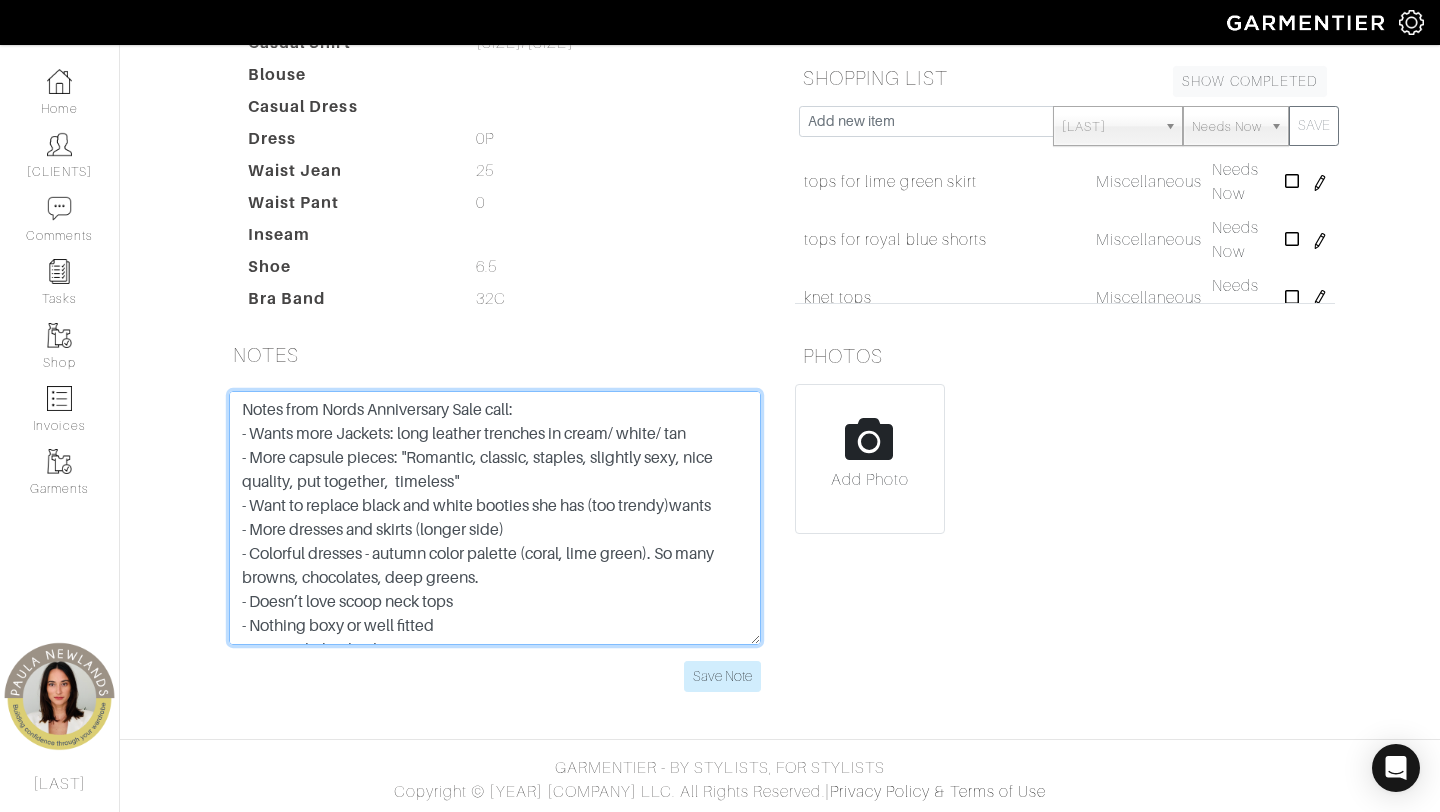 click on "abercrombie bodysuit - 1.25" shorten
belt holder
scarf holder
green dress: cuff and 3' off the skirt
shorten sleeve of brown trench
send her a belt
ally shoes
backpack link
HOS: (house of color results)
luxury quaity
curved edges
round
drape near neckline (scarves)
movement in longer coats
side zips
pencil - wrap skirts
wrap dresses in luxury drapes
wide leg jumpsuits
belst
velvet - jersey - silk - satin
lace
---------------------------------------------
brown belt
white shorts - shorten 1"
shorten blouse - 2.5 inches
gold clutch
abercrombie - xs
stay away fro florals - certain floral patterns will age you
loft - 00P
colors:
burnt orange
fuscia/purple
coral
navy
emerald
rose
HAS:
black leggings
black and white booties
denim jacket" at bounding box center (495, 518) 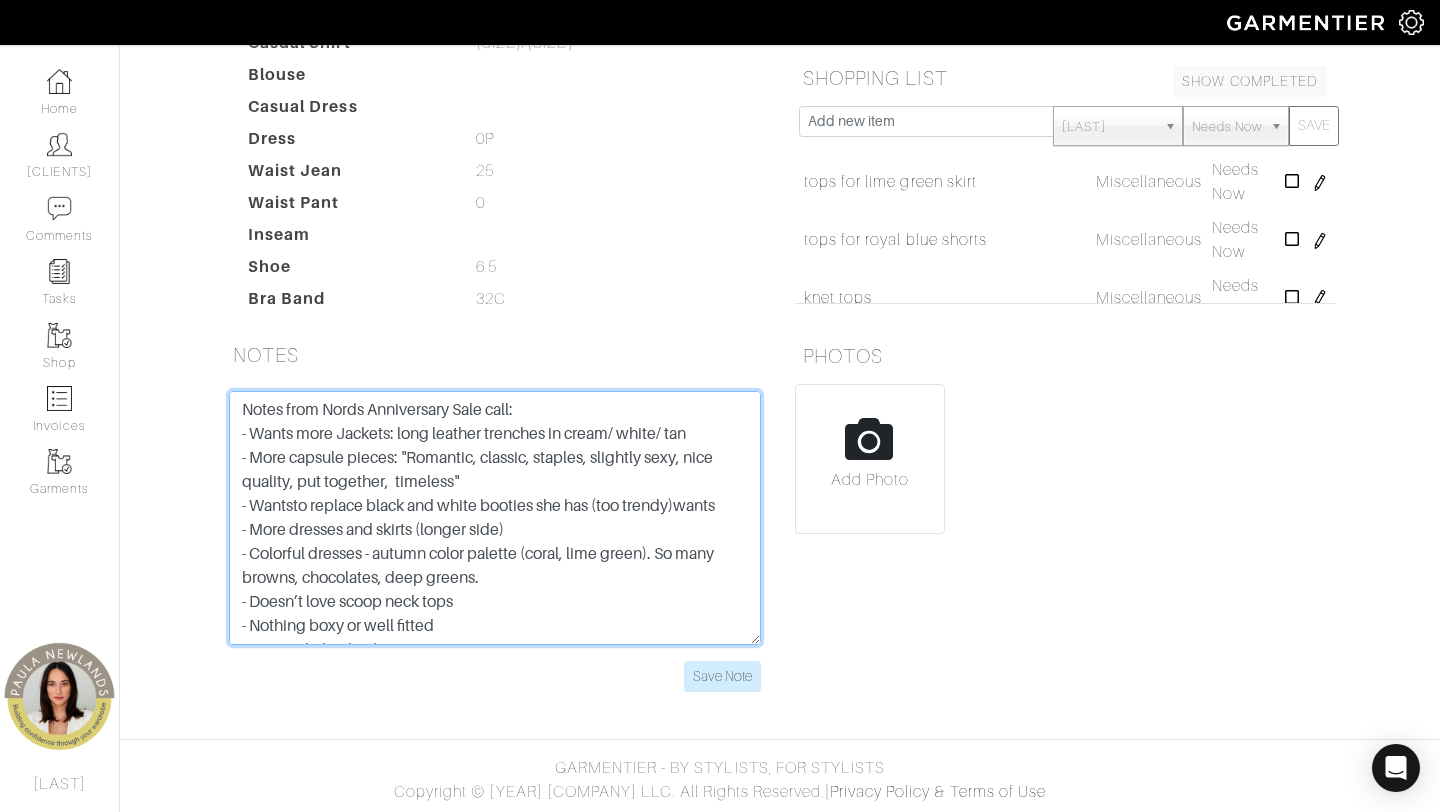 click on "abercrombie bodysuit - 1.25" shorten
belt holder
scarf holder
green dress: cuff and 3' off the skirt
shorten sleeve of brown trench
send her a belt
ally shoes
backpack link
HOS: (house of color results)
luxury quaity
curved edges
round
drape near neckline (scarves)
movement in longer coats
side zips
pencil - wrap skirts
wrap dresses in luxury drapes
wide leg jumpsuits
belst
velvet - jersey - silk - satin
lace
---------------------------------------------
brown belt
white shorts - shorten 1"
shorten blouse - 2.5 inches
gold clutch
abercrombie - xs
stay away fro florals - certain floral patterns will age you
loft - 00P
colors:
burnt orange
fuscia/purple
coral
navy
emerald
rose
HAS:
black leggings
black and white booties
denim jacket" at bounding box center (495, 518) 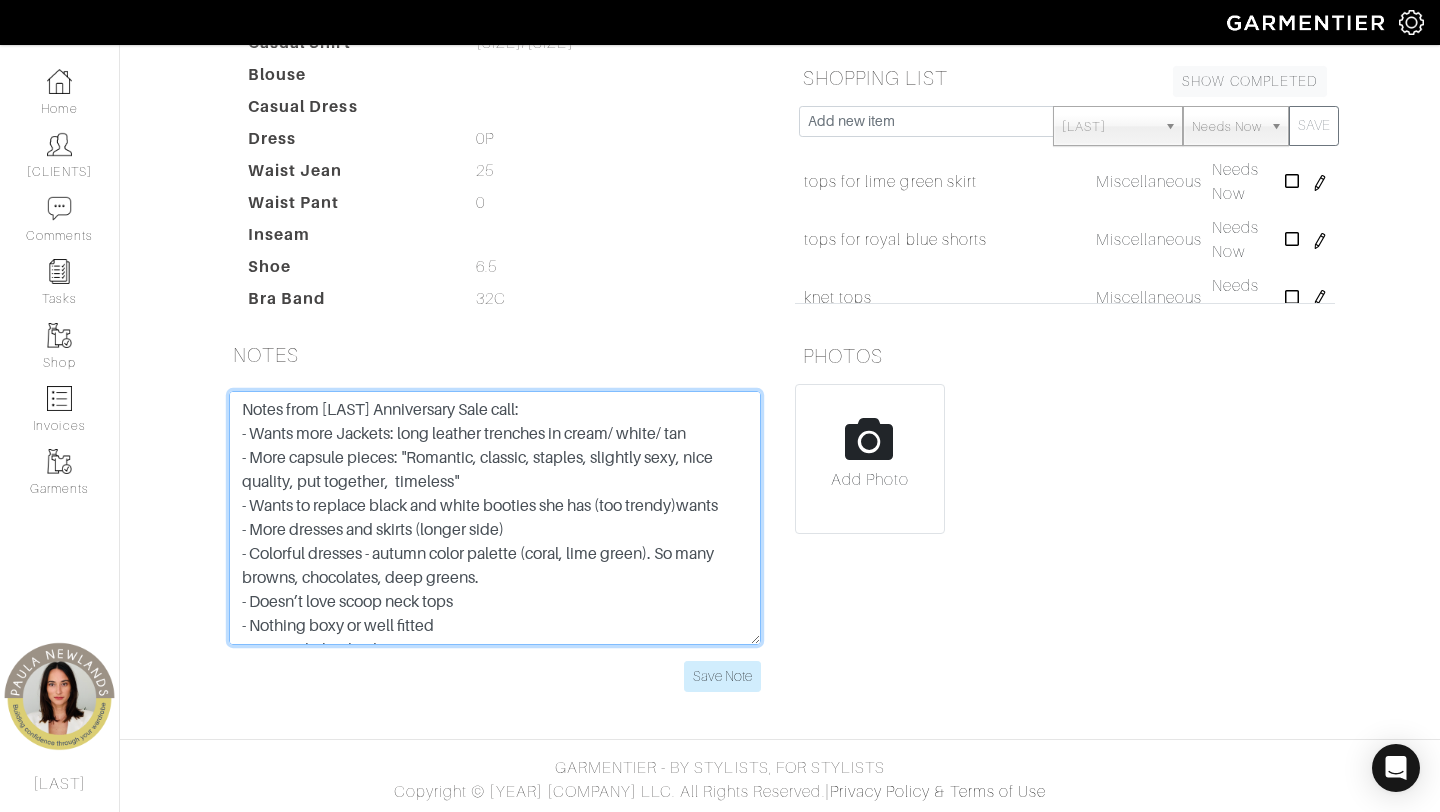 click on "abercrombie bodysuit - 1.25" shorten
belt holder
scarf holder
green dress: cuff and 3' off the skirt
shorten sleeve of brown trench
send her a belt
ally shoes
backpack link
HOS: (house of color results)
luxury quaity
curved edges
round
drape near neckline (scarves)
movement in longer coats
side zips
pencil - wrap skirts
wrap dresses in luxury drapes
wide leg jumpsuits
belst
velvet - jersey - silk - satin
lace
---------------------------------------------
brown belt
white shorts - shorten 1"
shorten blouse - 2.5 inches
gold clutch
abercrombie - xs
stay away fro florals - certain floral patterns will age you
loft - 00P
colors:
burnt orange
fuscia/purple
coral
navy
emerald
rose
HAS:
black leggings
black and white booties
denim jacket" at bounding box center [495, 518] 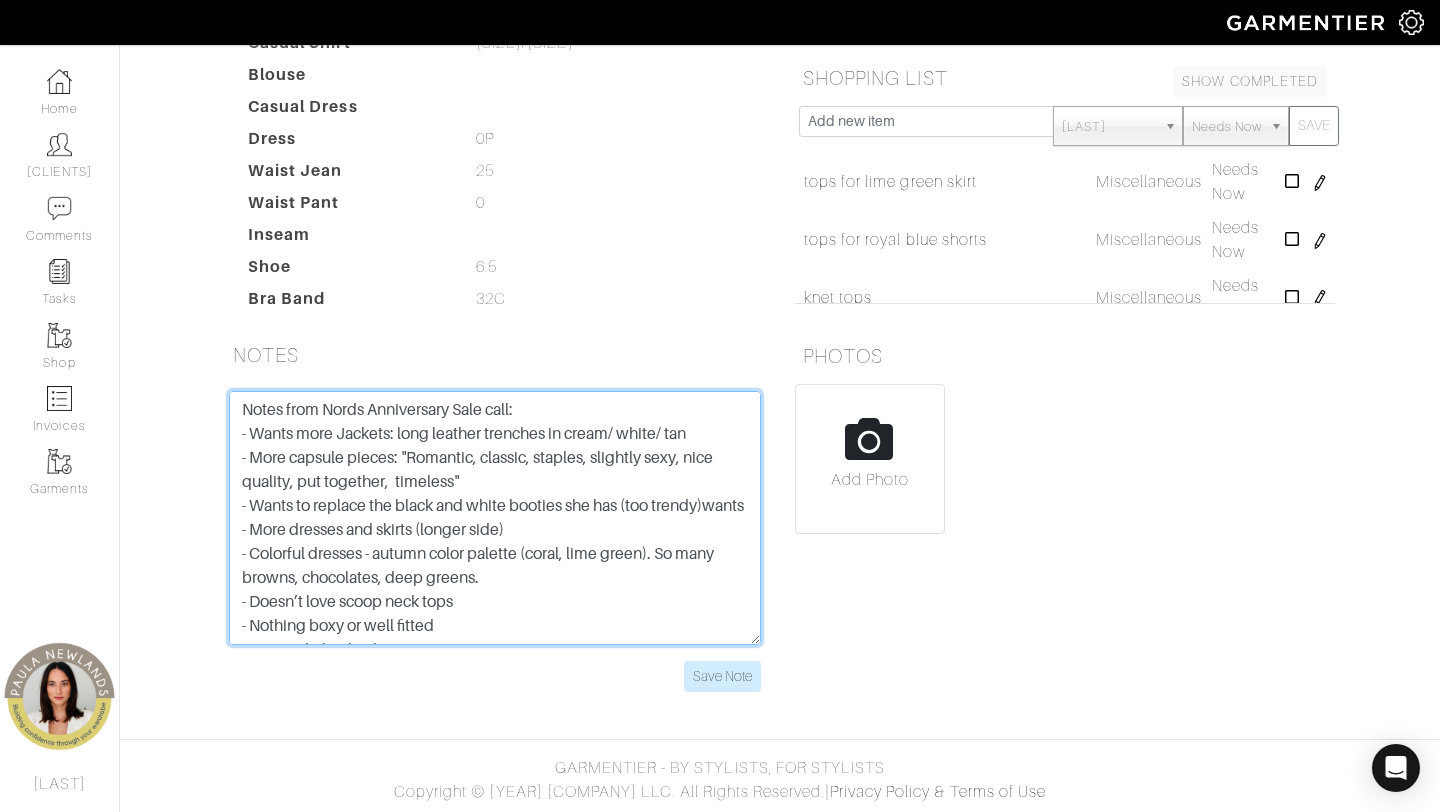 drag, startPoint x: 628, startPoint y: 507, endPoint x: 687, endPoint y: 520, distance: 60.41523 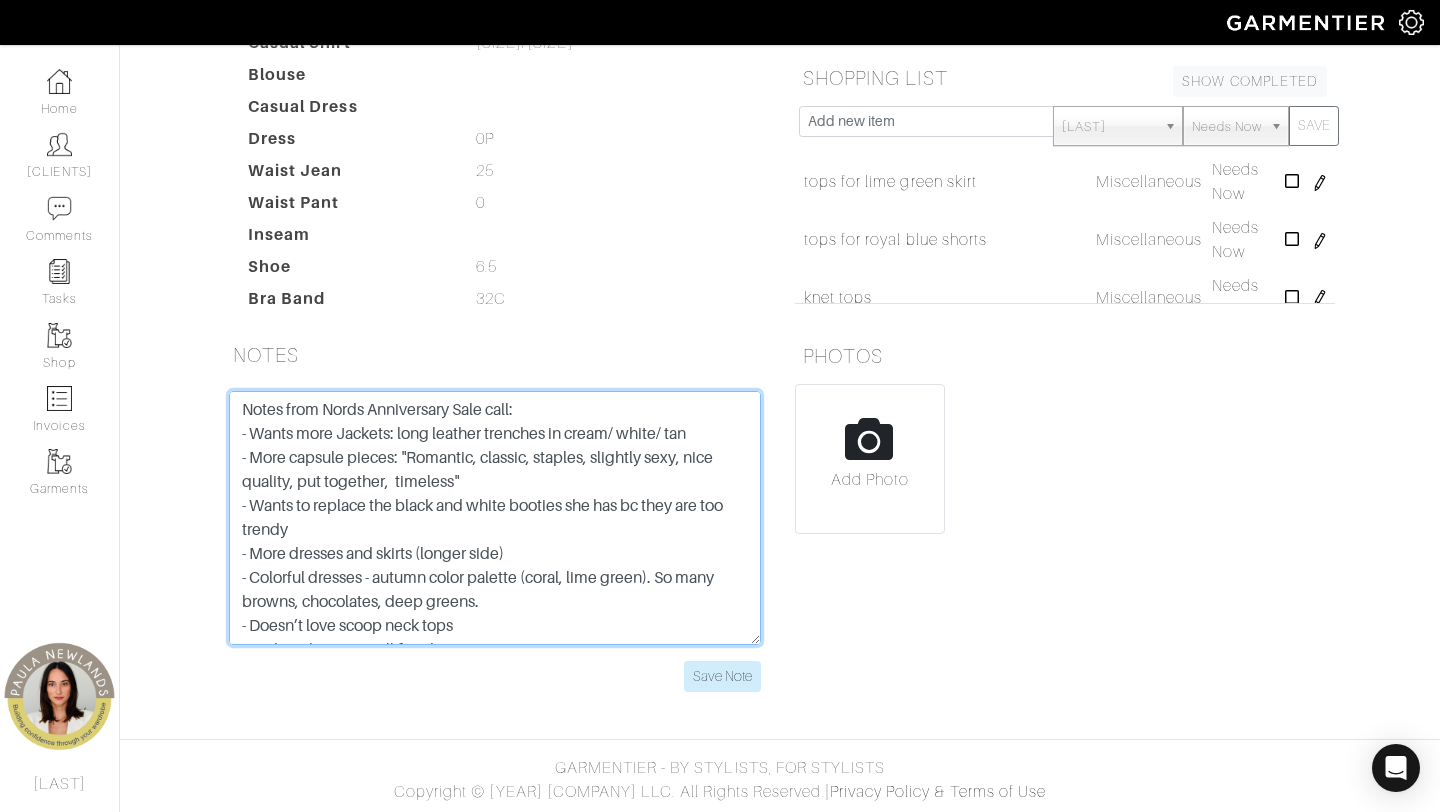 click on "abercrombie bodysuit - 1.25" shorten
belt holder
scarf holder
green dress: cuff and 3' off the skirt
shorten sleeve of brown trench
send her a belt
ally shoes
backpack link
HOS: (house of color results)
luxury quaity
curved edges
round
drape near neckline (scarves)
movement in longer coats
side zips
pencil - wrap skirts
wrap dresses in luxury drapes
wide leg jumpsuits
belst
velvet - jersey - silk - satin
lace
---------------------------------------------
brown belt
white shorts - shorten 1"
shorten blouse - 2.5 inches
gold clutch
abercrombie - xs
stay away fro florals - certain floral patterns will age you
loft - 00P
colors:
burnt orange
fuscia/purple
coral
navy
emerald
rose
HAS:
black leggings
black and white booties
denim jacket" at bounding box center [495, 518] 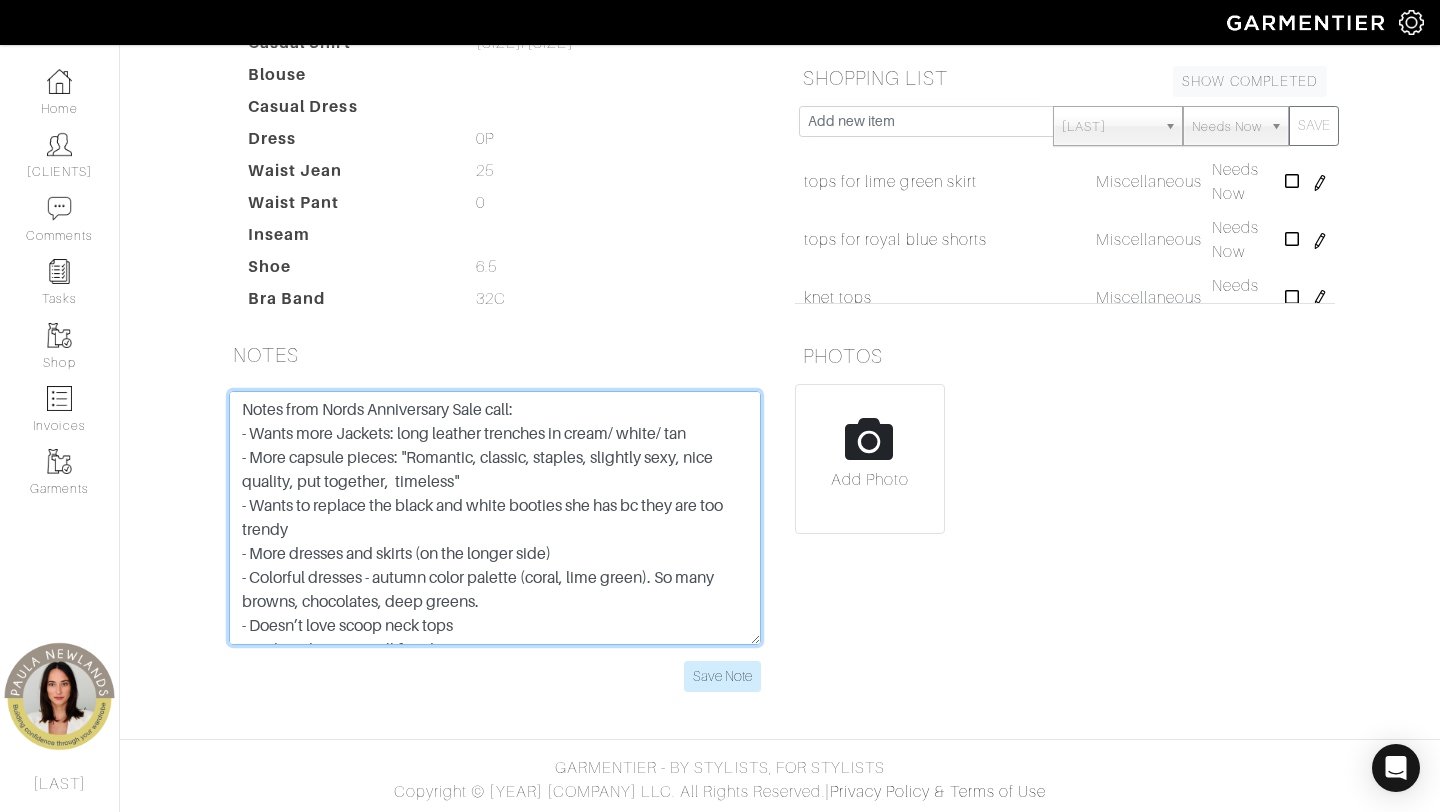 click on "abercrombie bodysuit - 1.25" shorten
belt holder
scarf holder
green dress: cuff and 3' off the skirt
shorten sleeve of brown trench
send her a belt
ally shoes
backpack link
HOS: (house of color results)
luxury quaity
curved edges
round
drape near neckline (scarves)
movement in longer coats
side zips
pencil - wrap skirts
wrap dresses in luxury drapes
wide leg jumpsuits
belst
velvet - jersey - silk - satin
lace
---------------------------------------------
brown belt
white shorts - shorten 1"
shorten blouse - 2.5 inches
gold clutch
abercrombie - xs
stay away fro florals - certain floral patterns will age you
loft - 00P
colors:
burnt orange
fuscia/purple
coral
navy
emerald
rose
HAS:
black leggings
black and white booties
denim jacket" at bounding box center [495, 518] 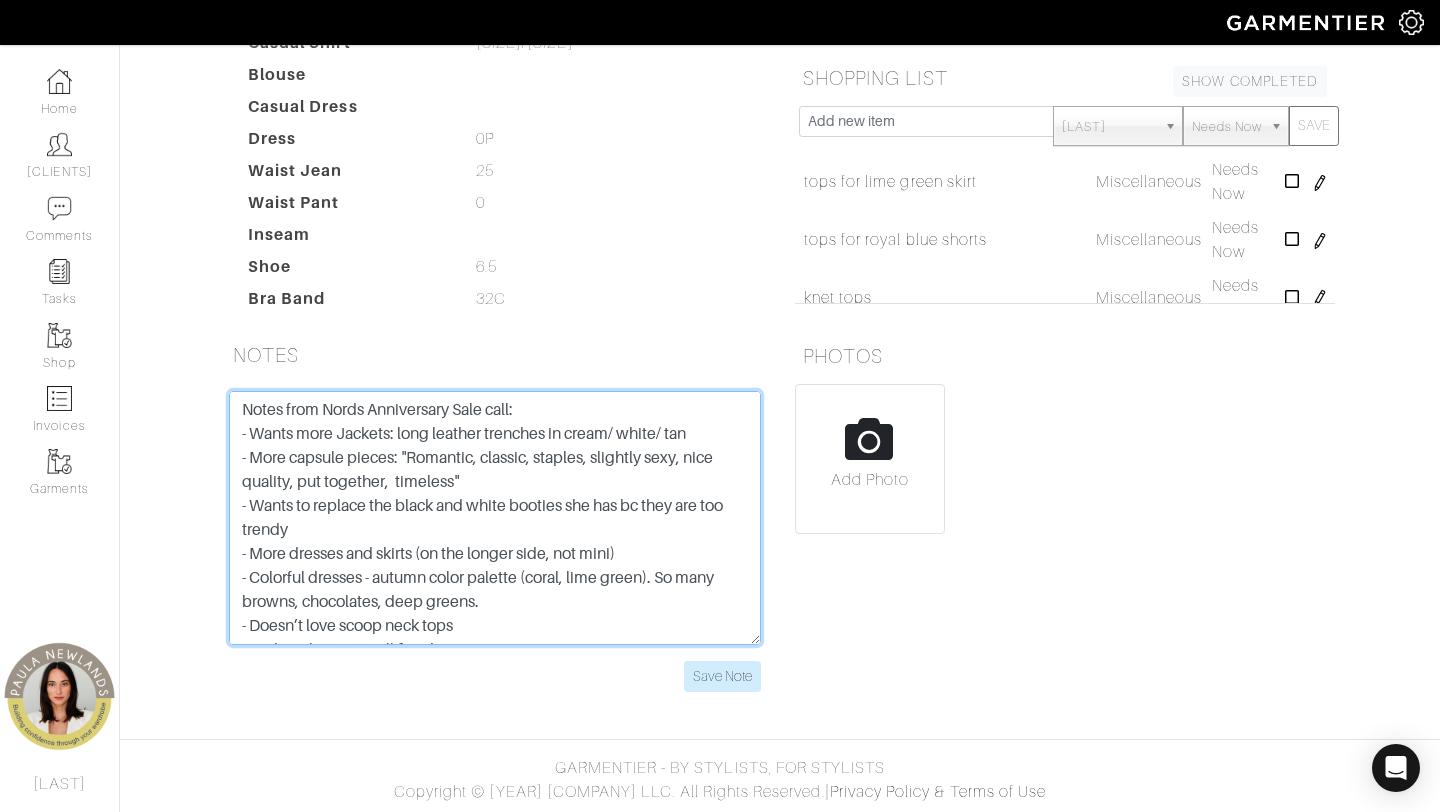 click on "abercrombie bodysuit - 1.25" shorten
belt holder
scarf holder
green dress: cuff and 3' off the skirt
shorten sleeve of brown trench
send her a belt
ally shoes
backpack link
HOS: (house of color results)
luxury quaity
curved edges
round
drape near neckline (scarves)
movement in longer coats
side zips
pencil - wrap skirts
wrap dresses in luxury drapes
wide leg jumpsuits
belst
velvet - jersey - silk - satin
lace
---------------------------------------------
brown belt
white shorts - shorten 1"
shorten blouse - 2.5 inches
gold clutch
abercrombie - xs
stay away fro florals - certain floral patterns will age you
loft - 00P
colors:
burnt orange
fuscia/purple
coral
navy
emerald
rose
HAS:
black leggings
black and white booties
denim jacket" at bounding box center (495, 518) 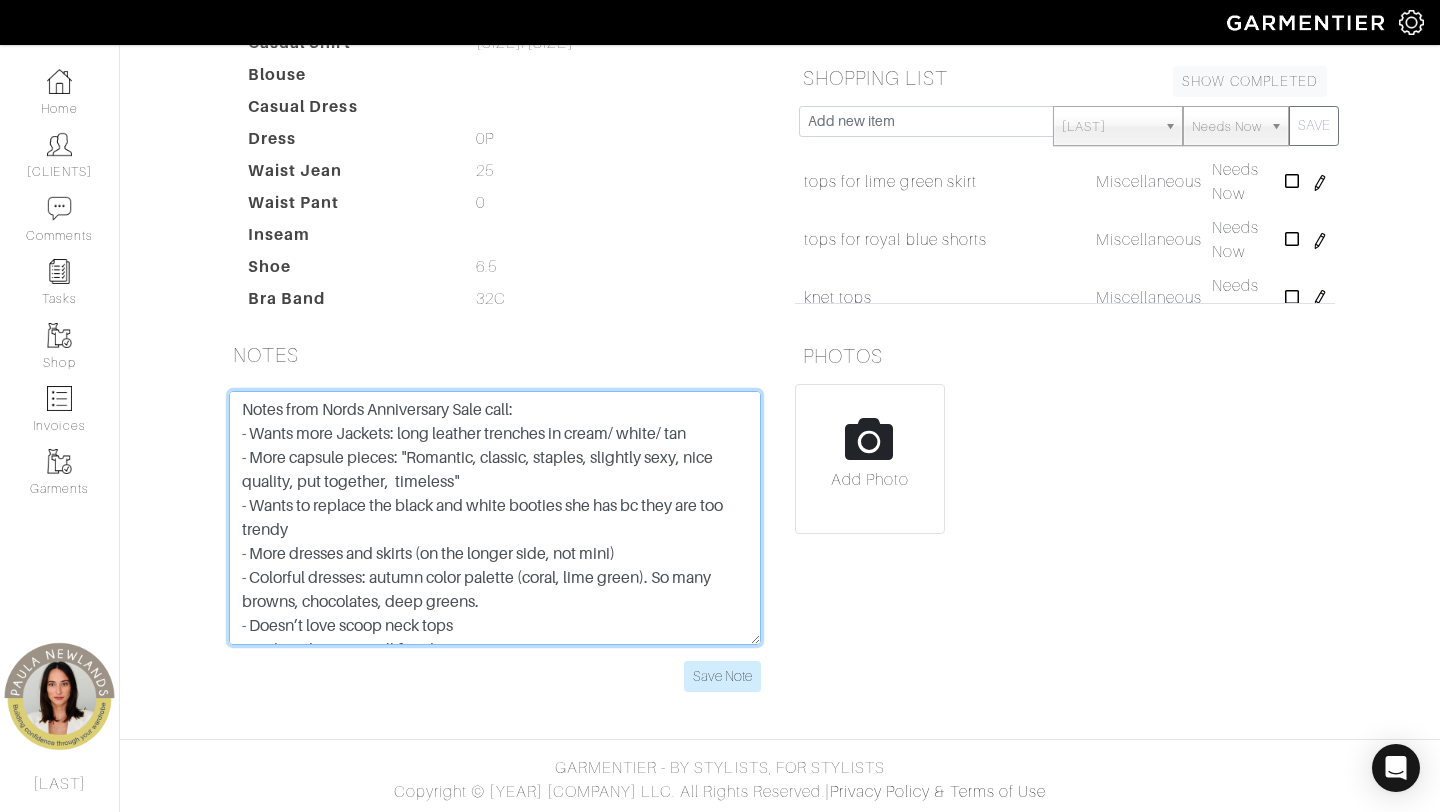 click on "abercrombie bodysuit - 1.25" shorten
belt holder
scarf holder
green dress: cuff and 3' off the skirt
shorten sleeve of brown trench
send her a belt
ally shoes
backpack link
HOS: (house of color results)
luxury quaity
curved edges
round
drape near neckline (scarves)
movement in longer coats
side zips
pencil - wrap skirts
wrap dresses in luxury drapes
wide leg jumpsuits
belst
velvet - jersey - silk - satin
lace
---------------------------------------------
brown belt
white shorts - shorten 1"
shorten blouse - 2.5 inches
gold clutch
abercrombie - xs
stay away fro florals - certain floral patterns will age you
loft - 00P
colors:
burnt orange
fuscia/purple
coral
navy
emerald
rose
HAS:
black leggings
black and white booties
denim jacket" at bounding box center [495, 518] 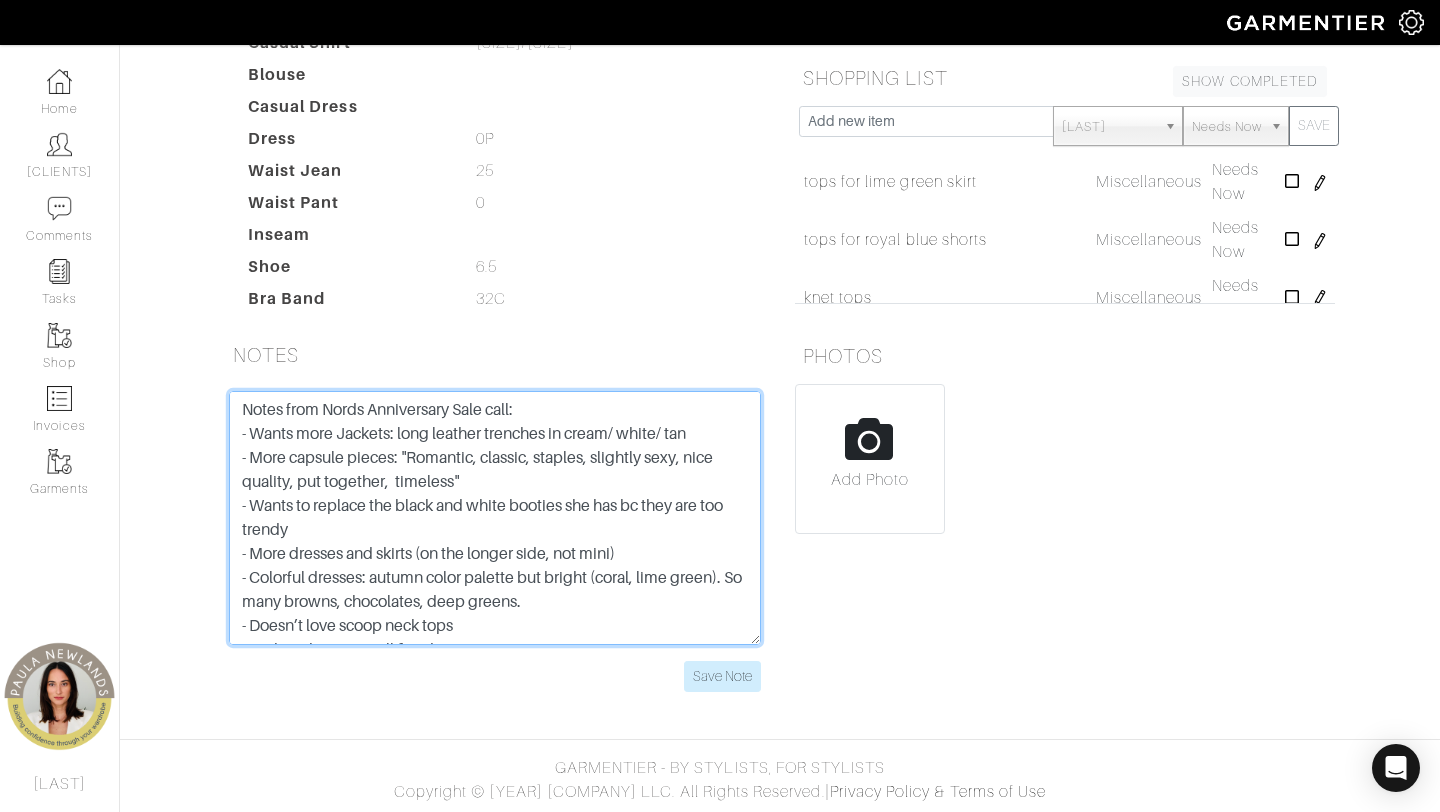 click on "abercrombie bodysuit - 1.25" shorten
belt holder
scarf holder
green dress: cuff and 3' off the skirt
shorten sleeve of brown trench
send her a belt
ally shoes
backpack link
HOS: (house of color results)
luxury quaity
curved edges
round
drape near neckline (scarves)
movement in longer coats
side zips
pencil - wrap skirts
wrap dresses in luxury drapes
wide leg jumpsuits
belst
velvet - jersey - silk - satin
lace
---------------------------------------------
brown belt
white shorts - shorten 1"
shorten blouse - 2.5 inches
gold clutch
abercrombie - xs
stay away fro florals - certain floral patterns will age you
loft - 00P
colors:
burnt orange
fuscia/purple
coral
navy
emerald
rose
HAS:
black leggings
black and white booties
denim jacket" at bounding box center [495, 518] 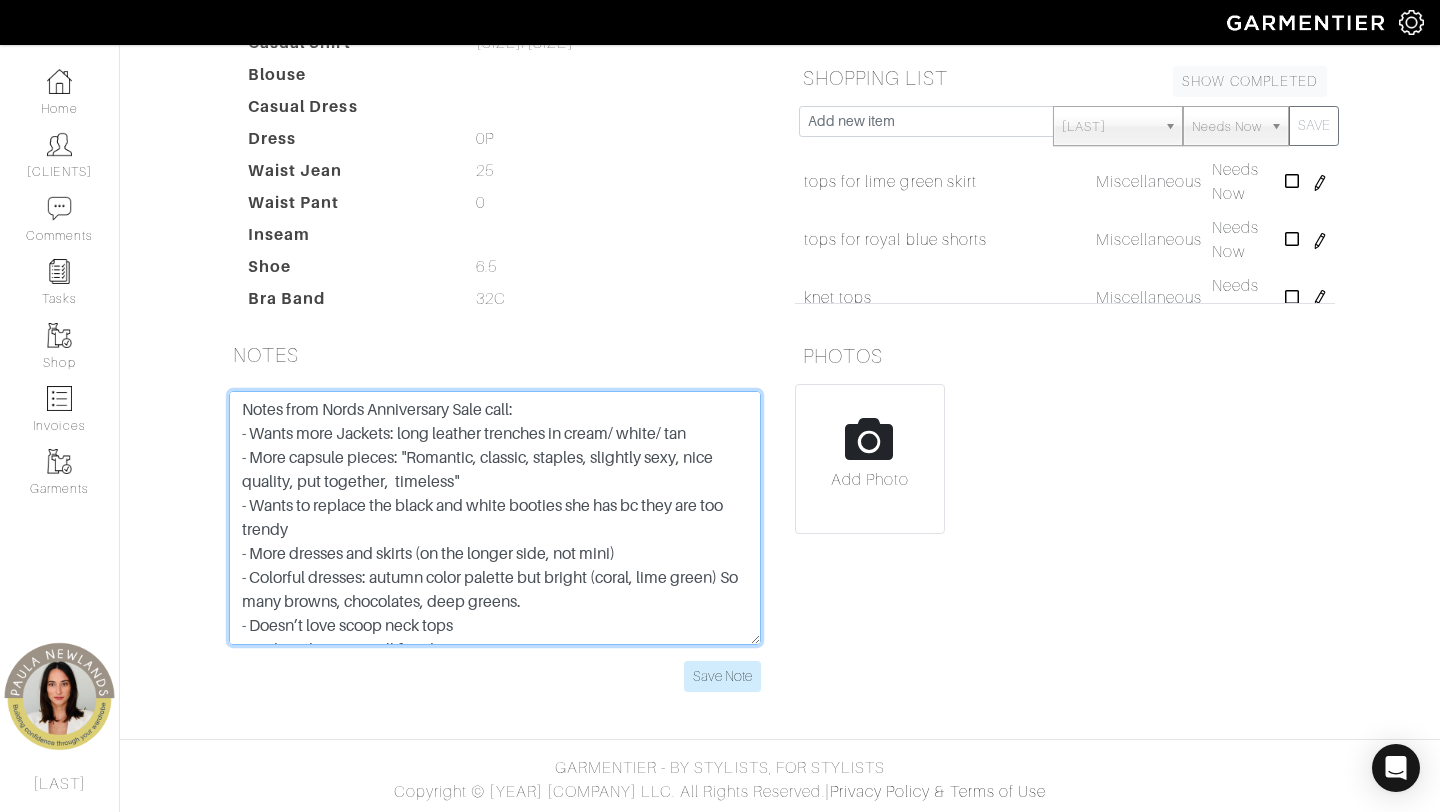 click on "abercrombie bodysuit - 1.25" shorten
belt holder
scarf holder
green dress: cuff and 3' off the skirt
shorten sleeve of brown trench
send her a belt
ally shoes
backpack link
HOS: (house of color results)
luxury quaity
curved edges
round
drape near neckline (scarves)
movement in longer coats
side zips
pencil - wrap skirts
wrap dresses in luxury drapes
wide leg jumpsuits
belst
velvet - jersey - silk - satin
lace
---------------------------------------------
brown belt
white shorts - shorten 1"
shorten blouse - 2.5 inches
gold clutch
abercrombie - xs
stay away fro florals - certain floral patterns will age you
loft - 00P
colors:
burnt orange
fuscia/purple
coral
navy
emerald
rose
HAS:
black leggings
black and white booties
denim jacket" at bounding box center [495, 518] 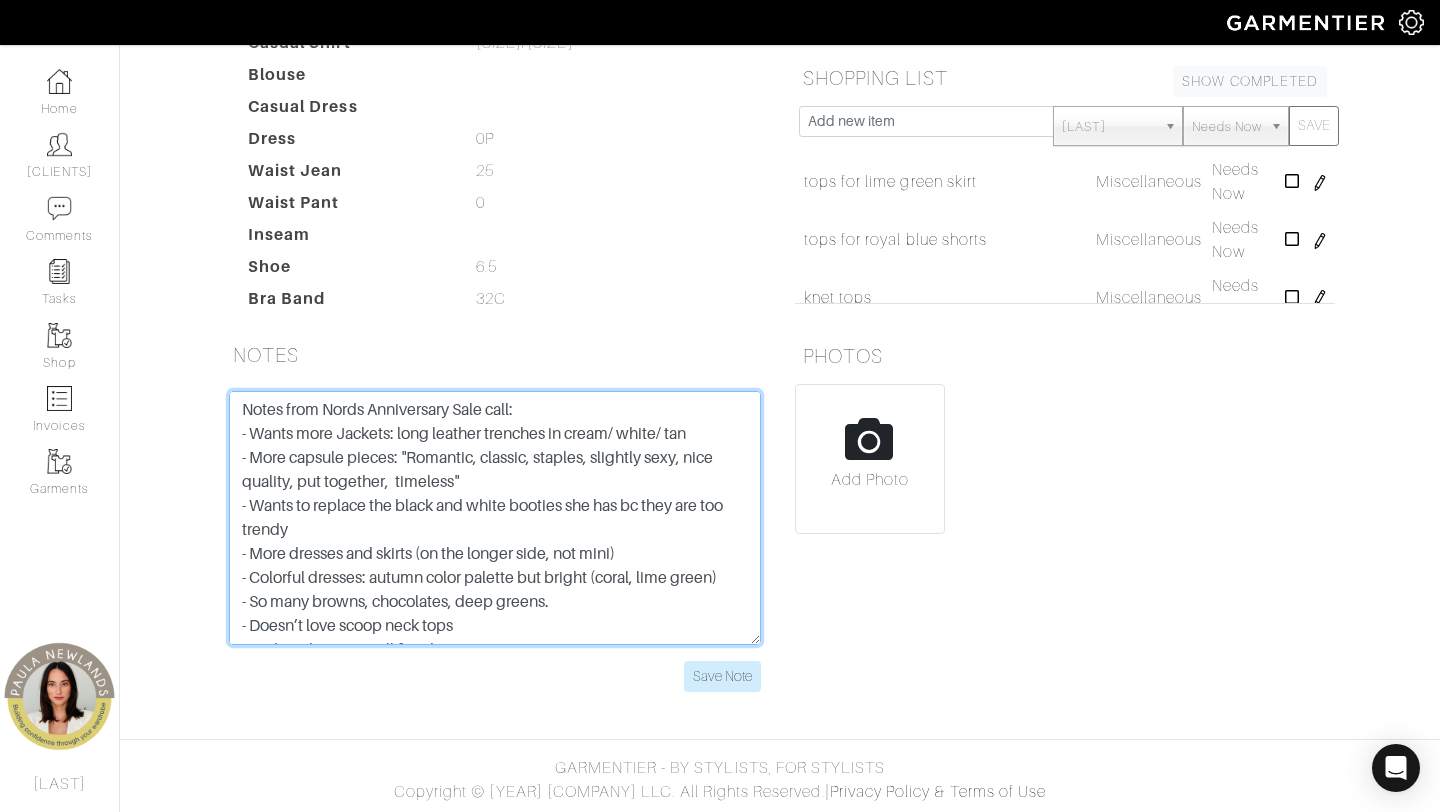 scroll, scrollTop: 14, scrollLeft: 0, axis: vertical 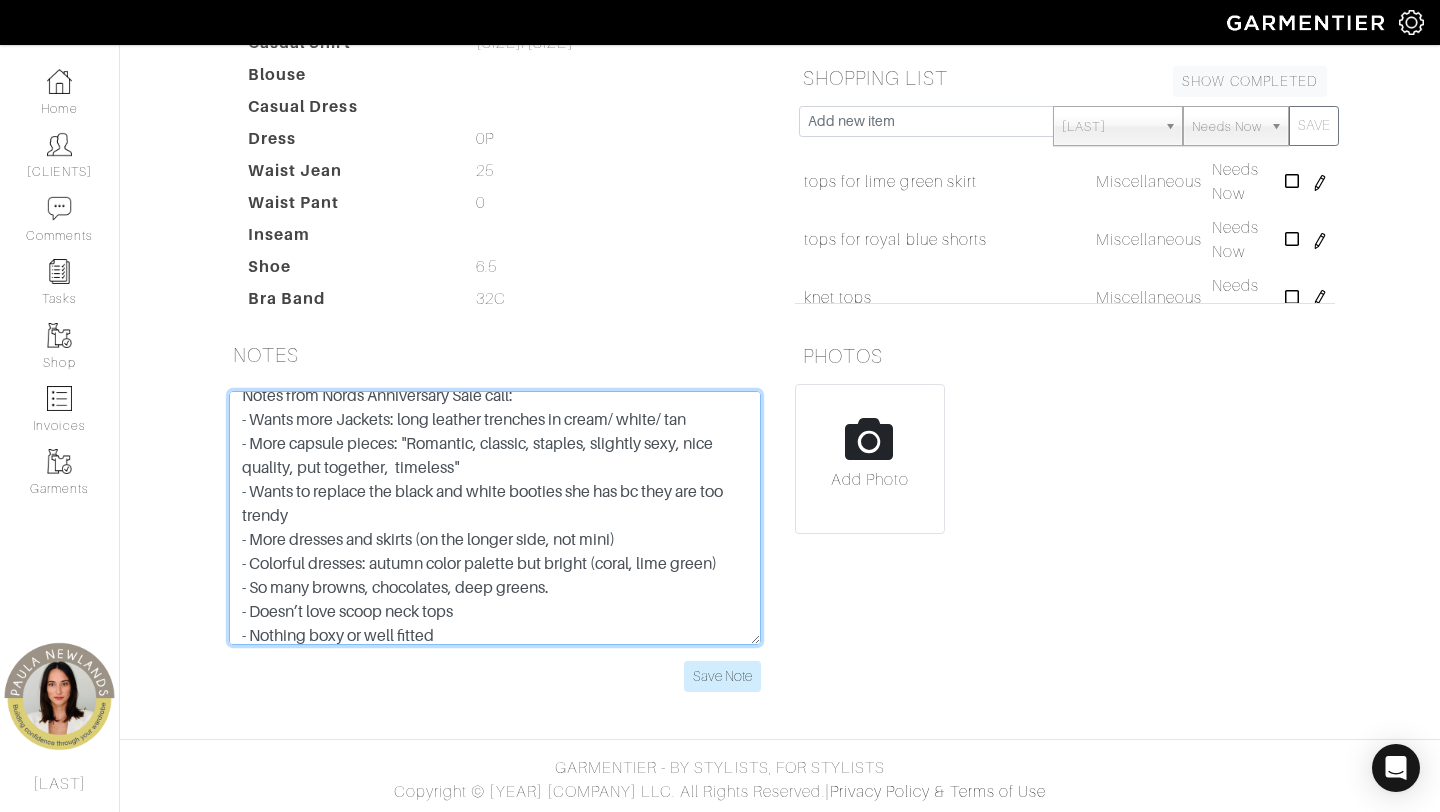 click on "abercrombie bodysuit - 1.25" shorten
belt holder
scarf holder
green dress: cuff and 3' off the skirt
shorten sleeve of brown trench
send her a belt
ally shoes
backpack link
HOS: (house of color results)
luxury quaity
curved edges
round
drape near neckline (scarves)
movement in longer coats
side zips
pencil - wrap skirts
wrap dresses in luxury drapes
wide leg jumpsuits
belst
velvet - jersey - silk - satin
lace
---------------------------------------------
brown belt
white shorts - shorten 1"
shorten blouse - 2.5 inches
gold clutch
abercrombie - xs
stay away fro florals - certain floral patterns will age you
loft - 00P
colors:
burnt orange
fuscia/purple
coral
navy
emerald
rose
HAS:
black leggings
black and white booties
denim jacket" at bounding box center (495, 518) 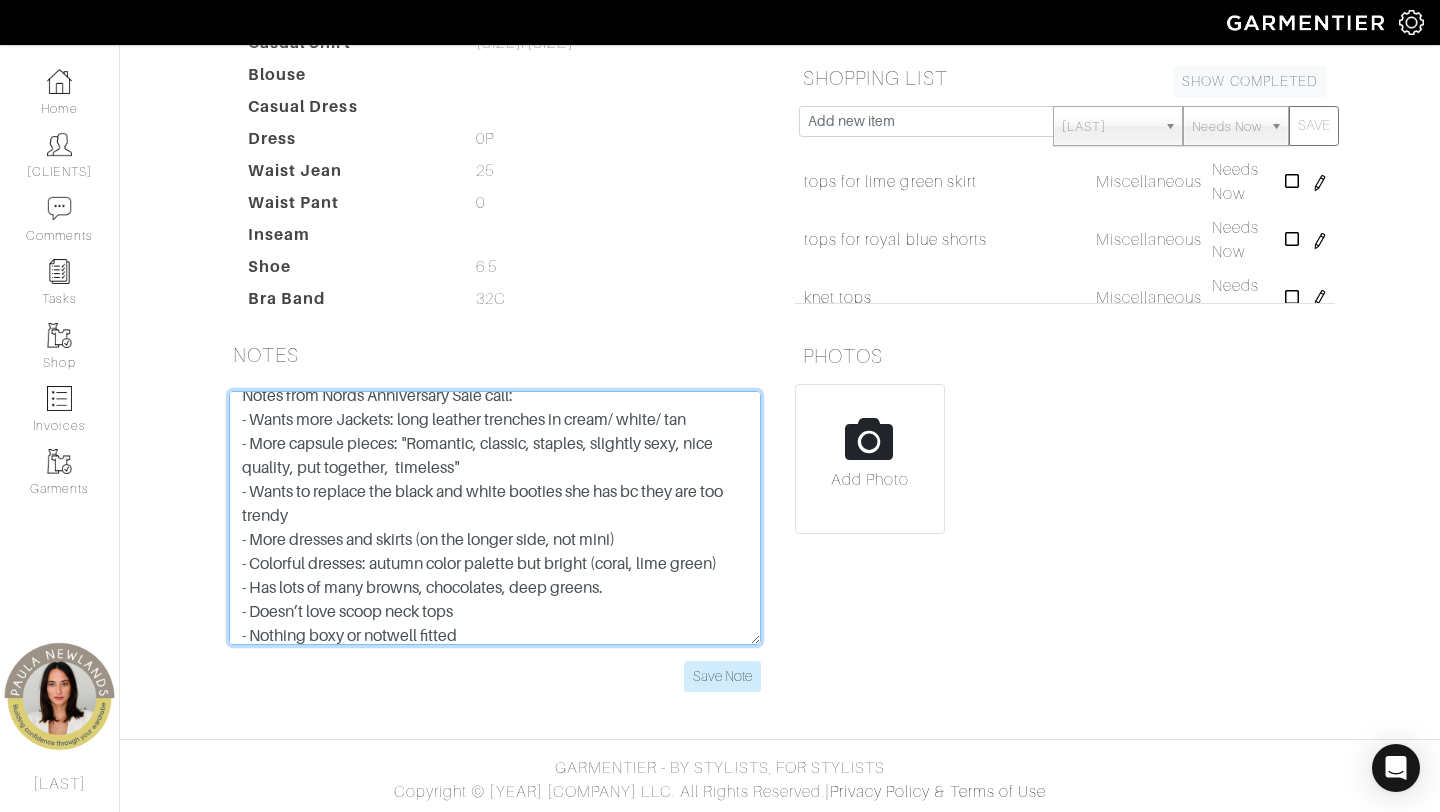 click on "abercrombie bodysuit - 1.25" shorten
belt holder
scarf holder
green dress: cuff and 3' off the skirt
shorten sleeve of brown trench
send her a belt
ally shoes
backpack link
HOS: (house of color results)
luxury quaity
curved edges
round
drape near neckline (scarves)
movement in longer coats
side zips
pencil - wrap skirts
wrap dresses in luxury drapes
wide leg jumpsuits
belst
velvet - jersey - silk - satin
lace
---------------------------------------------
brown belt
white shorts - shorten 1"
shorten blouse - 2.5 inches
gold clutch
abercrombie - xs
stay away fro florals - certain floral patterns will age you
loft - 00P
colors:
burnt orange
fuscia/purple
coral
navy
emerald
rose
HAS:
black leggings
black and white booties
denim jacket" at bounding box center (495, 518) 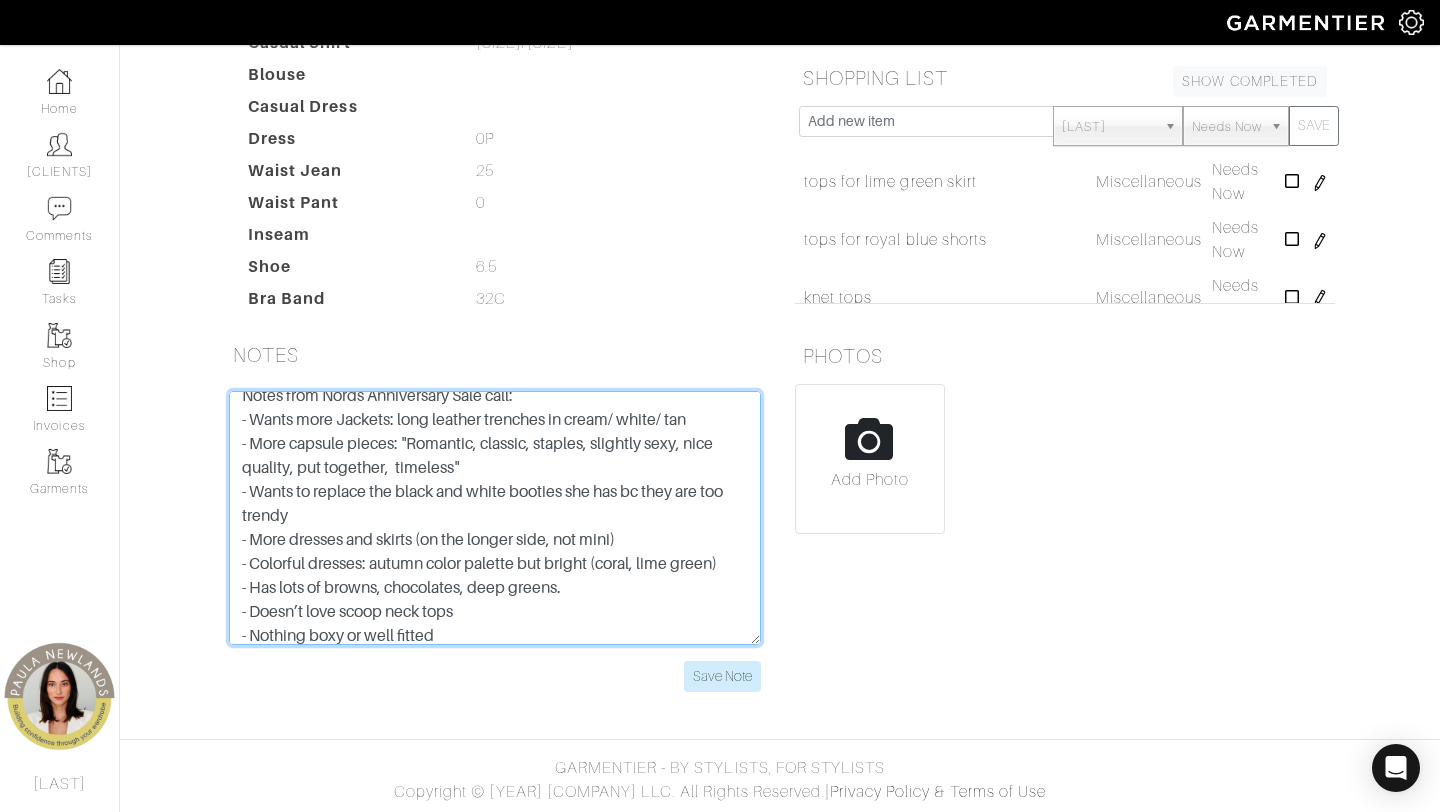 click on "abercrombie bodysuit - 1.25" shorten
belt holder
scarf holder
green dress: cuff and 3' off the skirt
shorten sleeve of brown trench
send her a belt
ally shoes
backpack link
HOS: (house of color results)
luxury quaity
curved edges
round
drape near neckline (scarves)
movement in longer coats
side zips
pencil - wrap skirts
wrap dresses in luxury drapes
wide leg jumpsuits
belst
velvet - jersey - silk - satin
lace
---------------------------------------------
brown belt
white shorts - shorten 1"
shorten blouse - 2.5 inches
gold clutch
abercrombie - xs
stay away fro florals - certain floral patterns will age you
loft - 00P
colors:
burnt orange
fuscia/purple
coral
navy
emerald
rose
HAS:
black leggings
black and white booties
denim jacket" at bounding box center [495, 518] 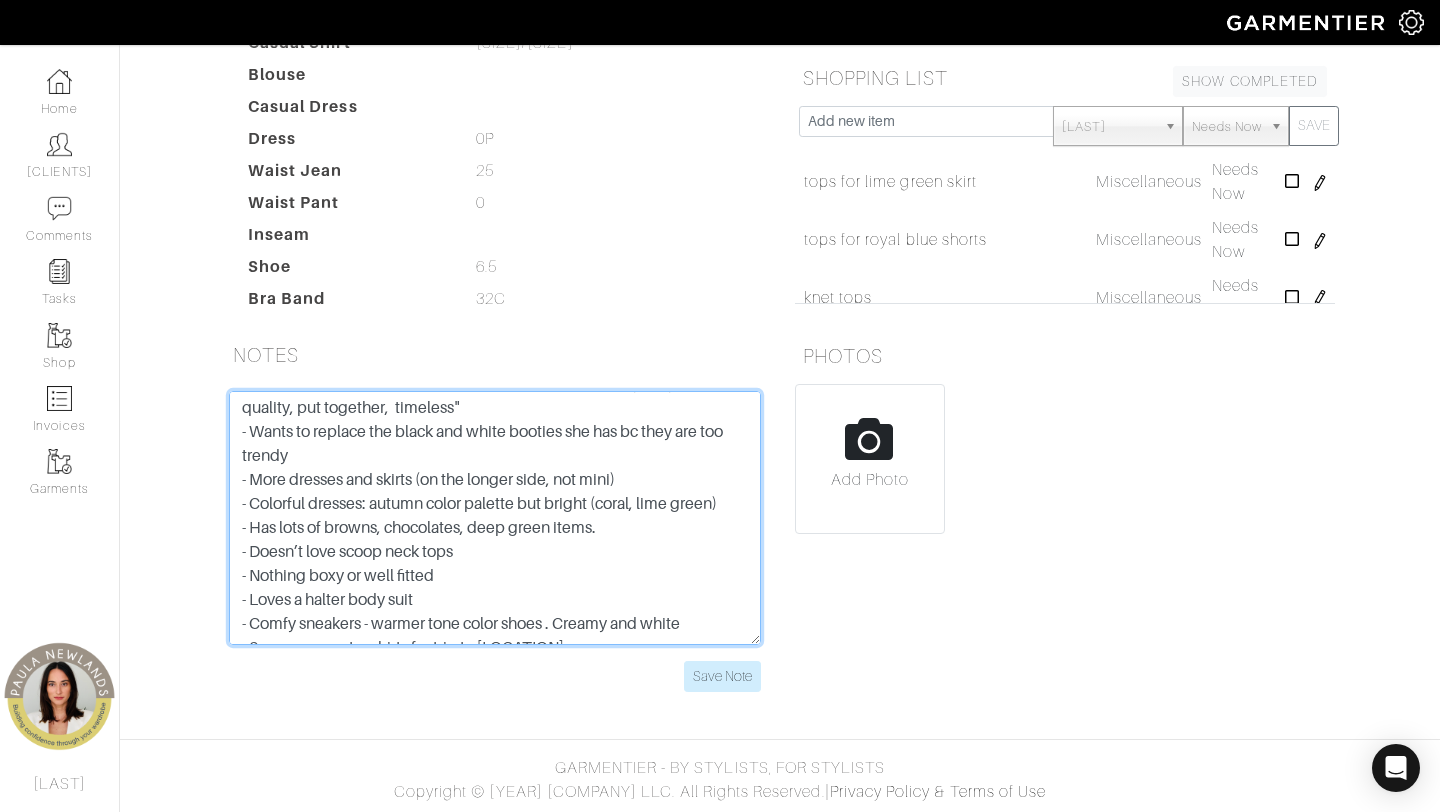 scroll, scrollTop: 87, scrollLeft: 0, axis: vertical 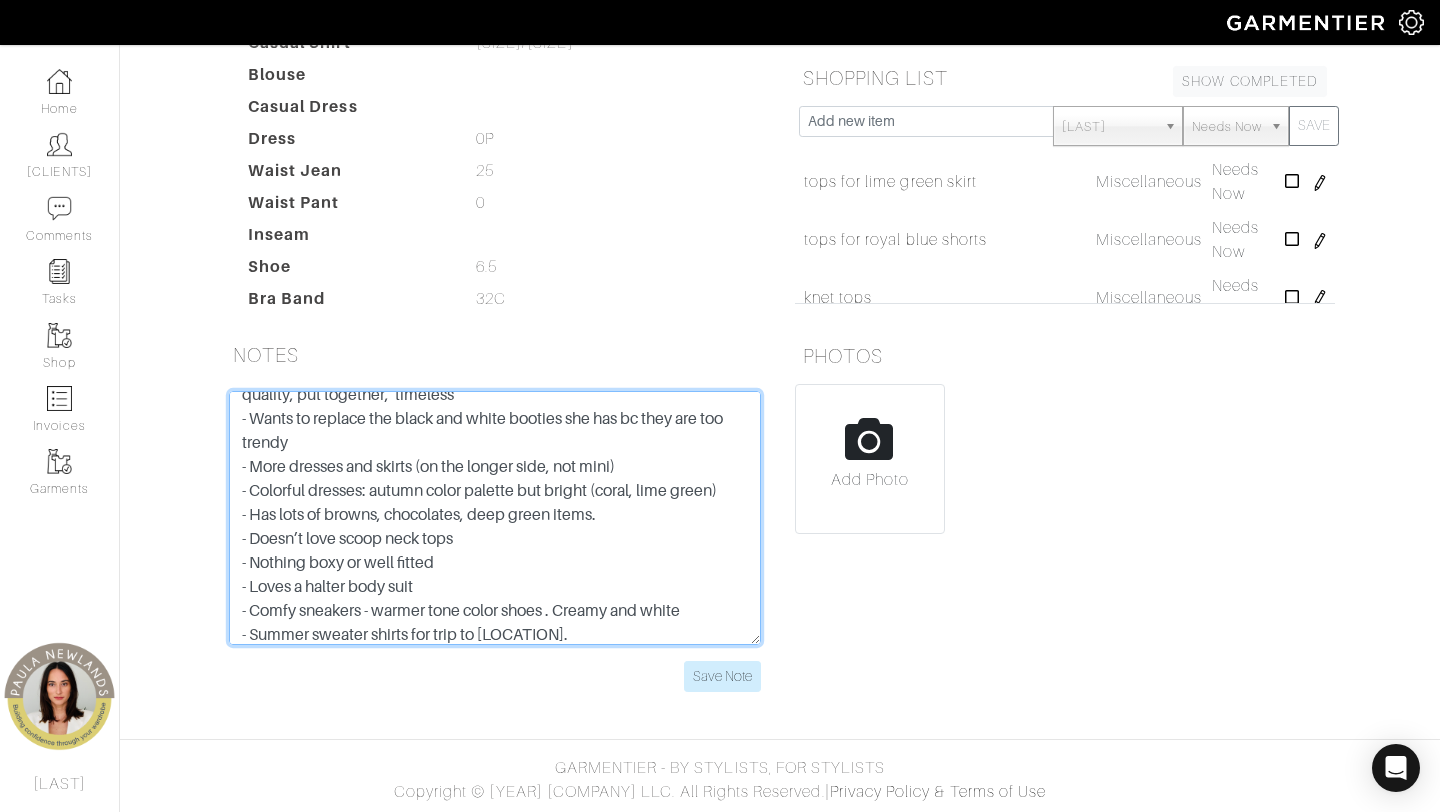 click on "abercrombie bodysuit - 1.25" shorten
belt holder
scarf holder
green dress: cuff and 3' off the skirt
shorten sleeve of brown trench
send her a belt
ally shoes
backpack link
HOS: (house of color results)
luxury quaity
curved edges
round
drape near neckline (scarves)
movement in longer coats
side zips
pencil - wrap skirts
wrap dresses in luxury drapes
wide leg jumpsuits
belst
velvet - jersey - silk - satin
lace
---------------------------------------------
brown belt
white shorts - shorten 1"
shorten blouse - 2.5 inches
gold clutch
abercrombie - xs
stay away fro florals - certain floral patterns will age you
loft - 00P
colors:
burnt orange
fuscia/purple
coral
navy
emerald
rose
HAS:
black leggings
black and white booties
denim jacket" at bounding box center (495, 518) 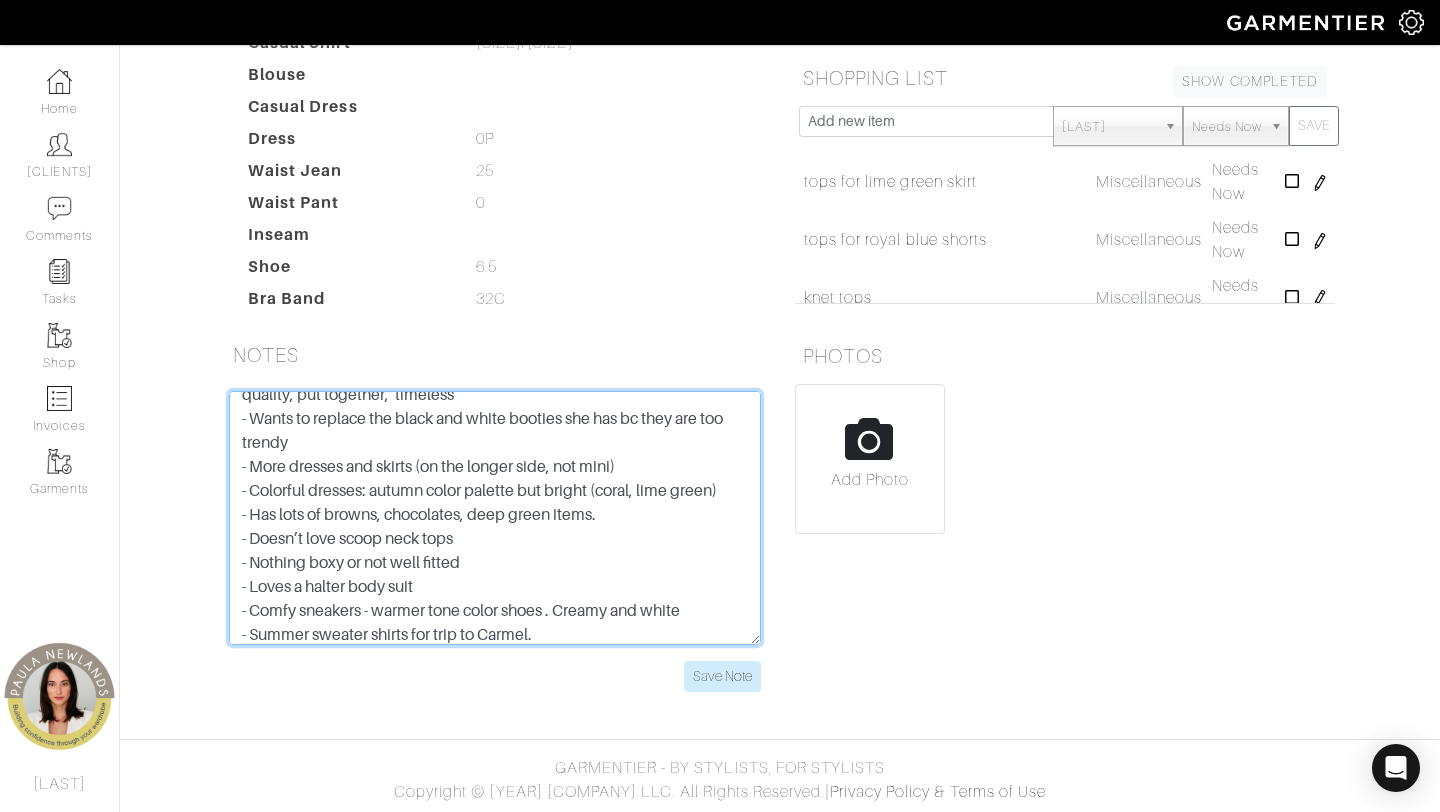 click on "abercrombie bodysuit - 1.25" shorten
belt holder
scarf holder
green dress: cuff and 3' off the skirt
shorten sleeve of brown trench
send her a belt
ally shoes
backpack link
HOS: (house of color results)
luxury quaity
curved edges
round
drape near neckline (scarves)
movement in longer coats
side zips
pencil - wrap skirts
wrap dresses in luxury drapes
wide leg jumpsuits
belst
velvet - jersey - silk - satin
lace
---------------------------------------------
brown belt
white shorts - shorten 1"
shorten blouse - 2.5 inches
gold clutch
abercrombie - xs
stay away fro florals - certain floral patterns will age you
loft - 00P
colors:
burnt orange
fuscia/purple
coral
navy
emerald
rose
HAS:
black leggings
black and white booties
denim jacket" at bounding box center [495, 518] 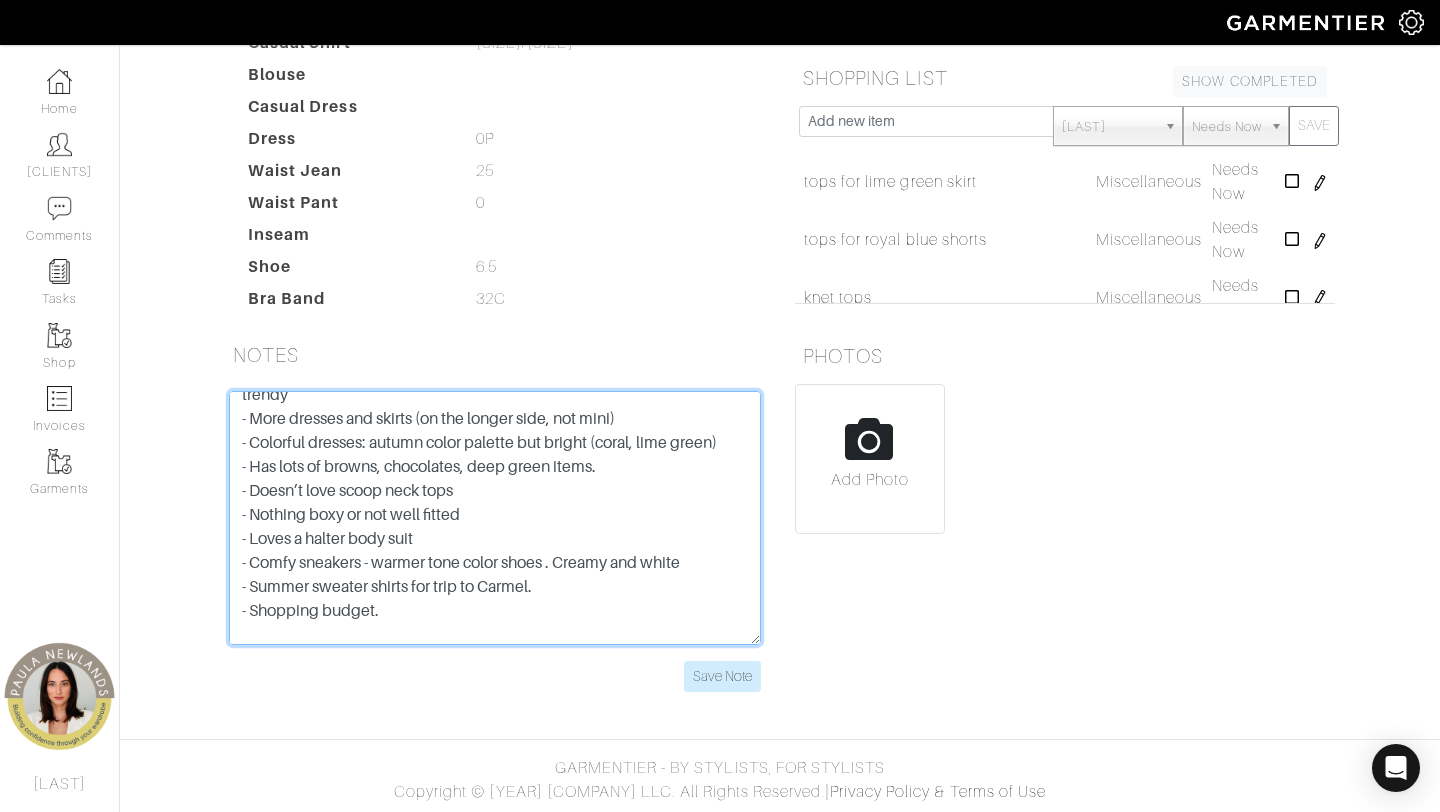 scroll, scrollTop: 133, scrollLeft: 0, axis: vertical 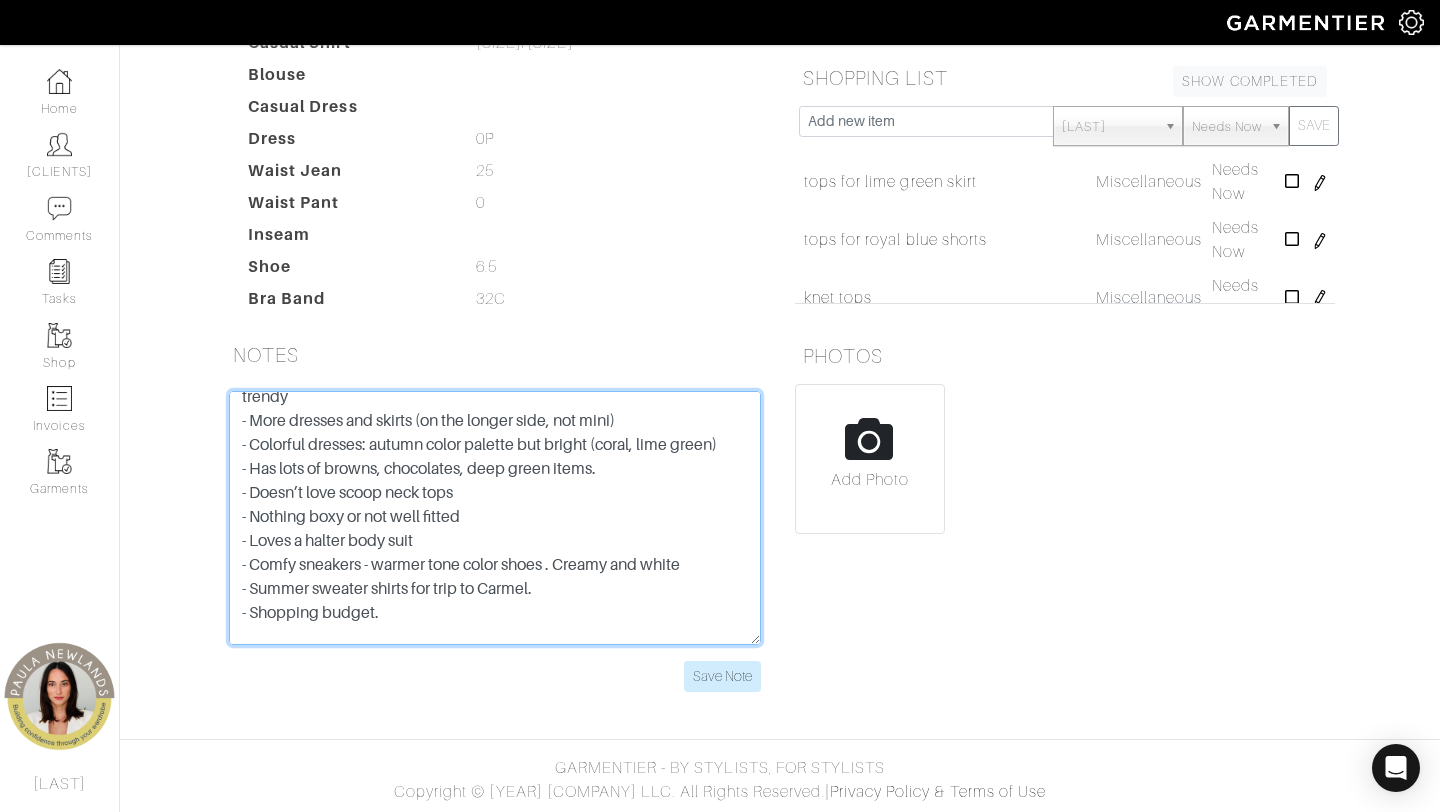 click on "abercrombie bodysuit - 1.25" shorten
belt holder
scarf holder
green dress: cuff and 3' off the skirt
shorten sleeve of brown trench
send her a belt
ally shoes
backpack link
HOS: (house of color results)
luxury quaity
curved edges
round
drape near neckline (scarves)
movement in longer coats
side zips
pencil - wrap skirts
wrap dresses in luxury drapes
wide leg jumpsuits
belst
velvet - jersey - silk - satin
lace
---------------------------------------------
brown belt
white shorts - shorten 1"
shorten blouse - 2.5 inches
gold clutch
abercrombie - xs
stay away fro florals - certain floral patterns will age you
loft - 00P
colors:
burnt orange
fuscia/purple
coral
navy
emerald
rose
HAS:
black leggings
black and white booties
denim jacket" at bounding box center (495, 518) 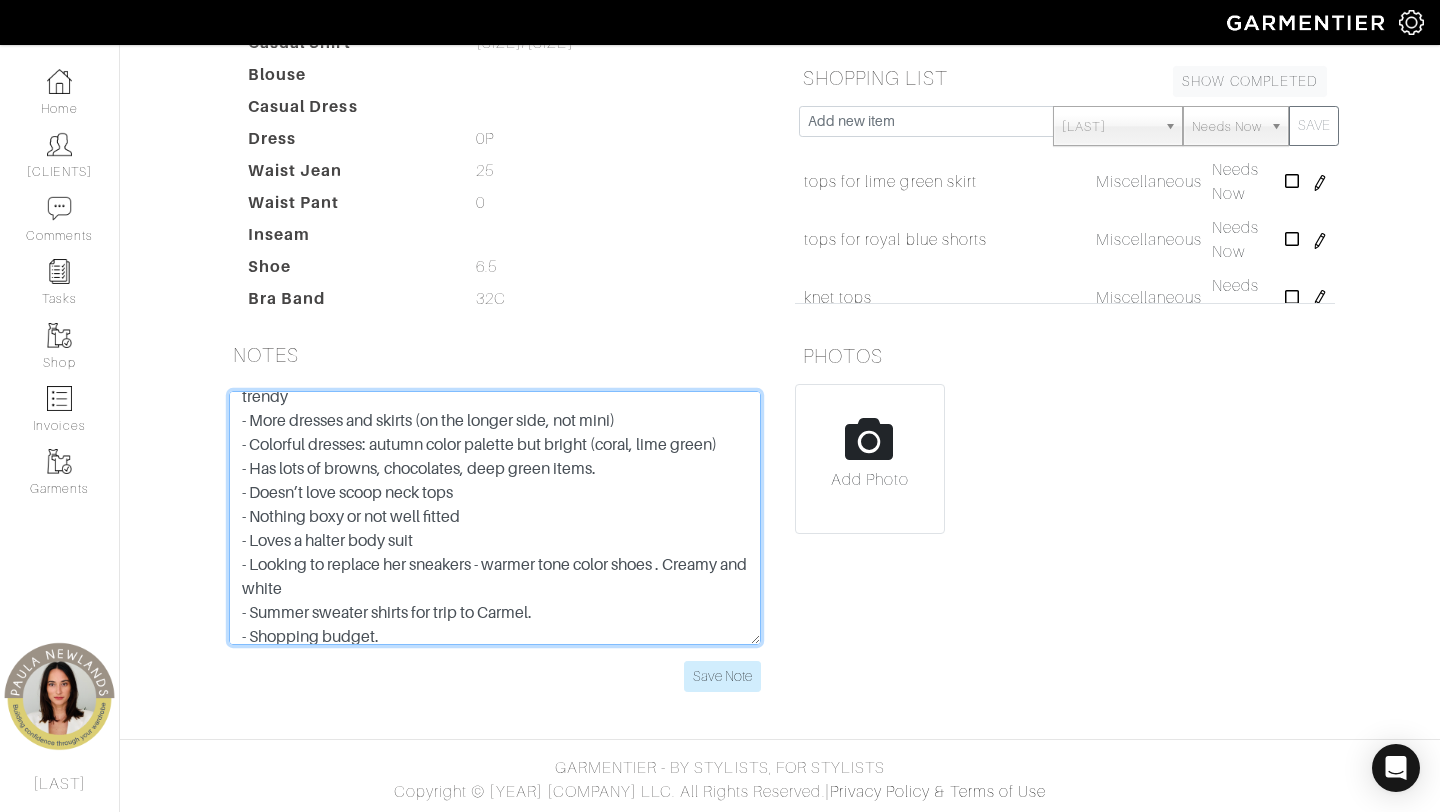 click on "abercrombie bodysuit - 1.25" shorten
belt holder
scarf holder
green dress: cuff and 3' off the skirt
shorten sleeve of brown trench
send her a belt
ally shoes
backpack link
HOS: (house of color results)
luxury quaity
curved edges
round
drape near neckline (scarves)
movement in longer coats
side zips
pencil - wrap skirts
wrap dresses in luxury drapes
wide leg jumpsuits
belst
velvet - jersey - silk - satin
lace
---------------------------------------------
brown belt
white shorts - shorten 1"
shorten blouse - 2.5 inches
gold clutch
abercrombie - xs
stay away fro florals - certain floral patterns will age you
loft - 00P
colors:
burnt orange
fuscia/purple
coral
navy
emerald
rose
HAS:
black leggings
black and white booties
denim jacket" at bounding box center (495, 518) 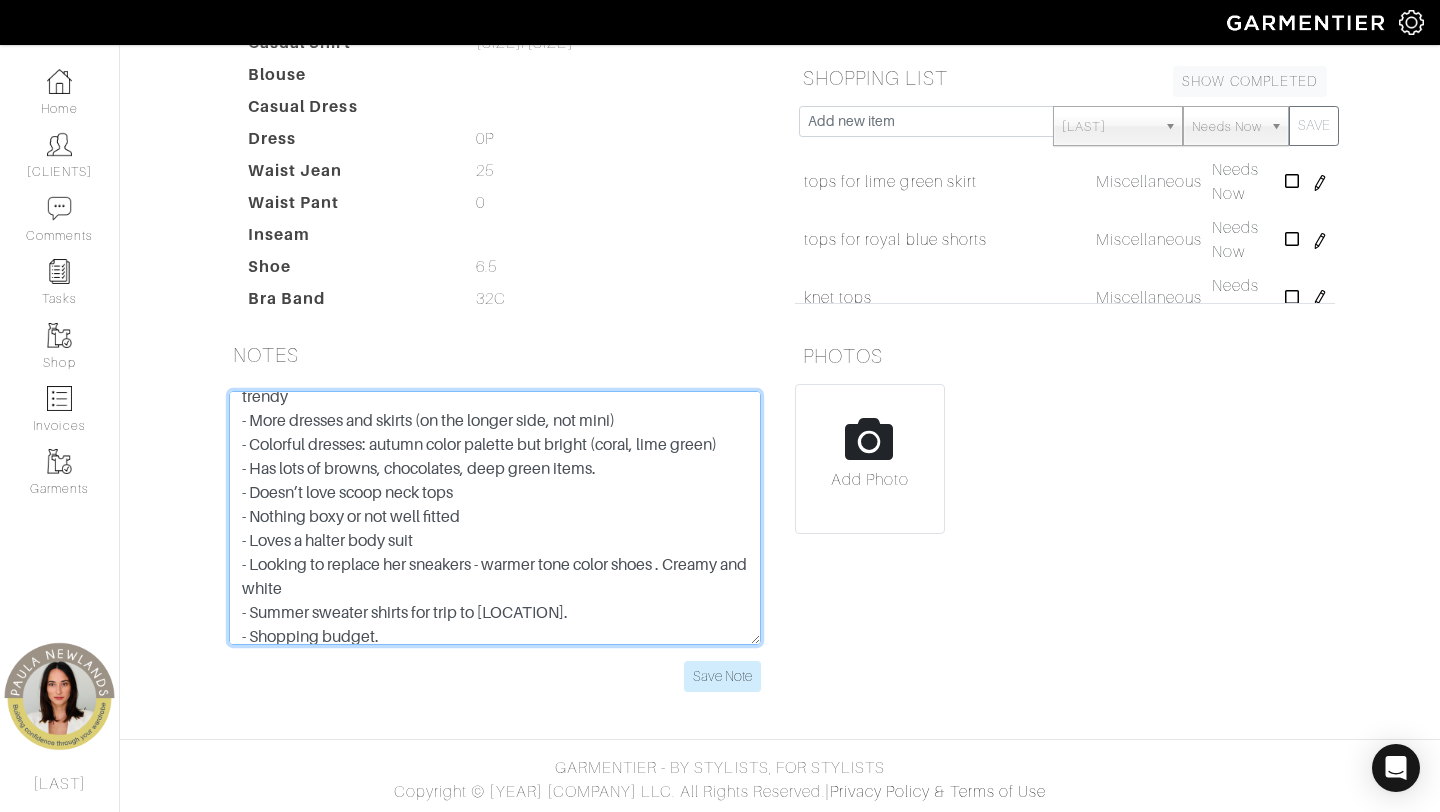 click on "abercrombie bodysuit - 1.25" shorten
belt holder
scarf holder
green dress: cuff and 3' off the skirt
shorten sleeve of brown trench
send her a belt
ally shoes
backpack link
HOS: (house of color results)
luxury quaity
curved edges
round
drape near neckline (scarves)
movement in longer coats
side zips
pencil - wrap skirts
wrap dresses in luxury drapes
wide leg jumpsuits
belst
velvet - jersey - silk - satin
lace
---------------------------------------------
brown belt
white shorts - shorten 1"
shorten blouse - 2.5 inches
gold clutch
abercrombie - xs
stay away fro florals - certain floral patterns will age you
loft - 00P
colors:
burnt orange
fuscia/purple
coral
navy
emerald
rose
HAS:
black leggings
black and white booties
denim jacket" at bounding box center (495, 518) 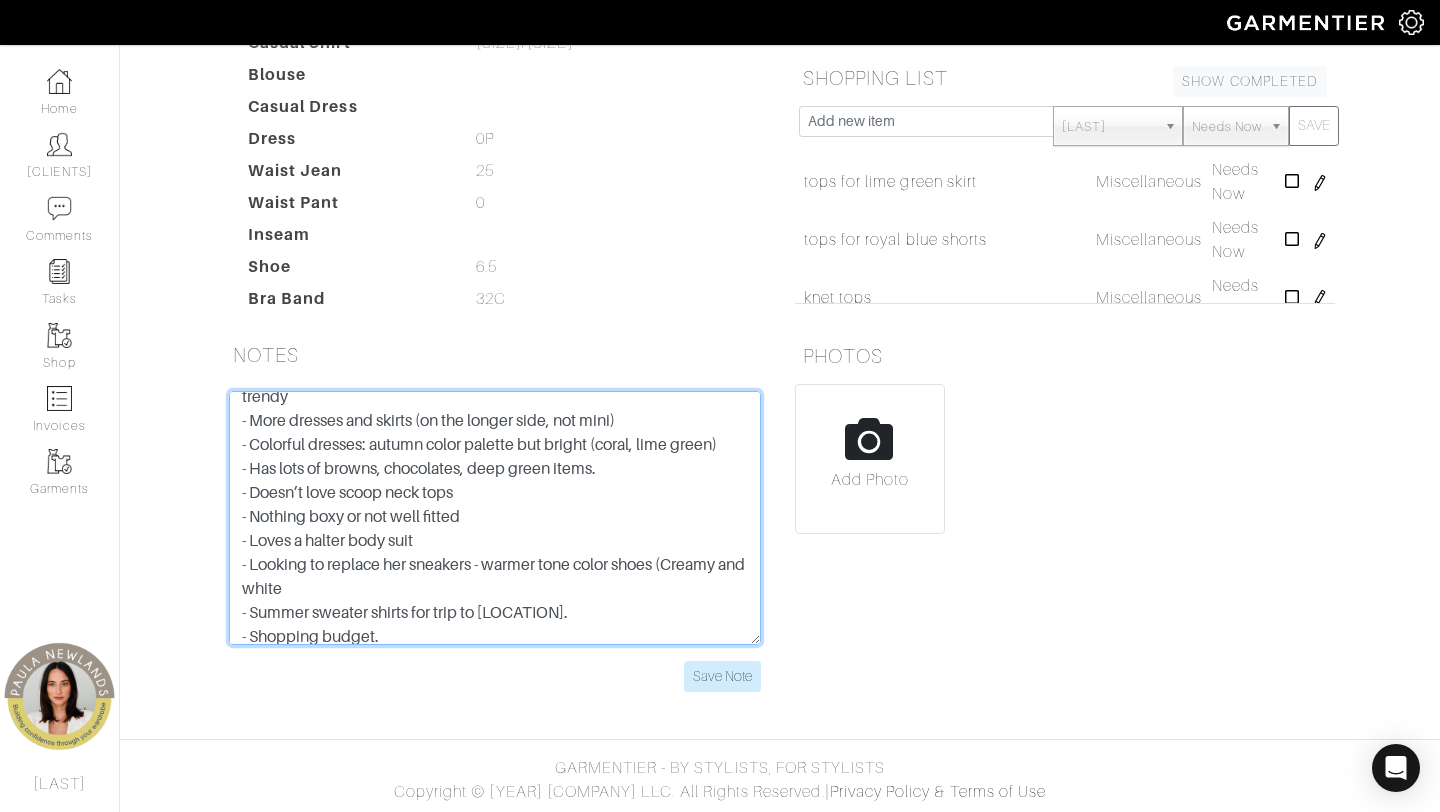 drag, startPoint x: 272, startPoint y: 590, endPoint x: 239, endPoint y: 585, distance: 33.37664 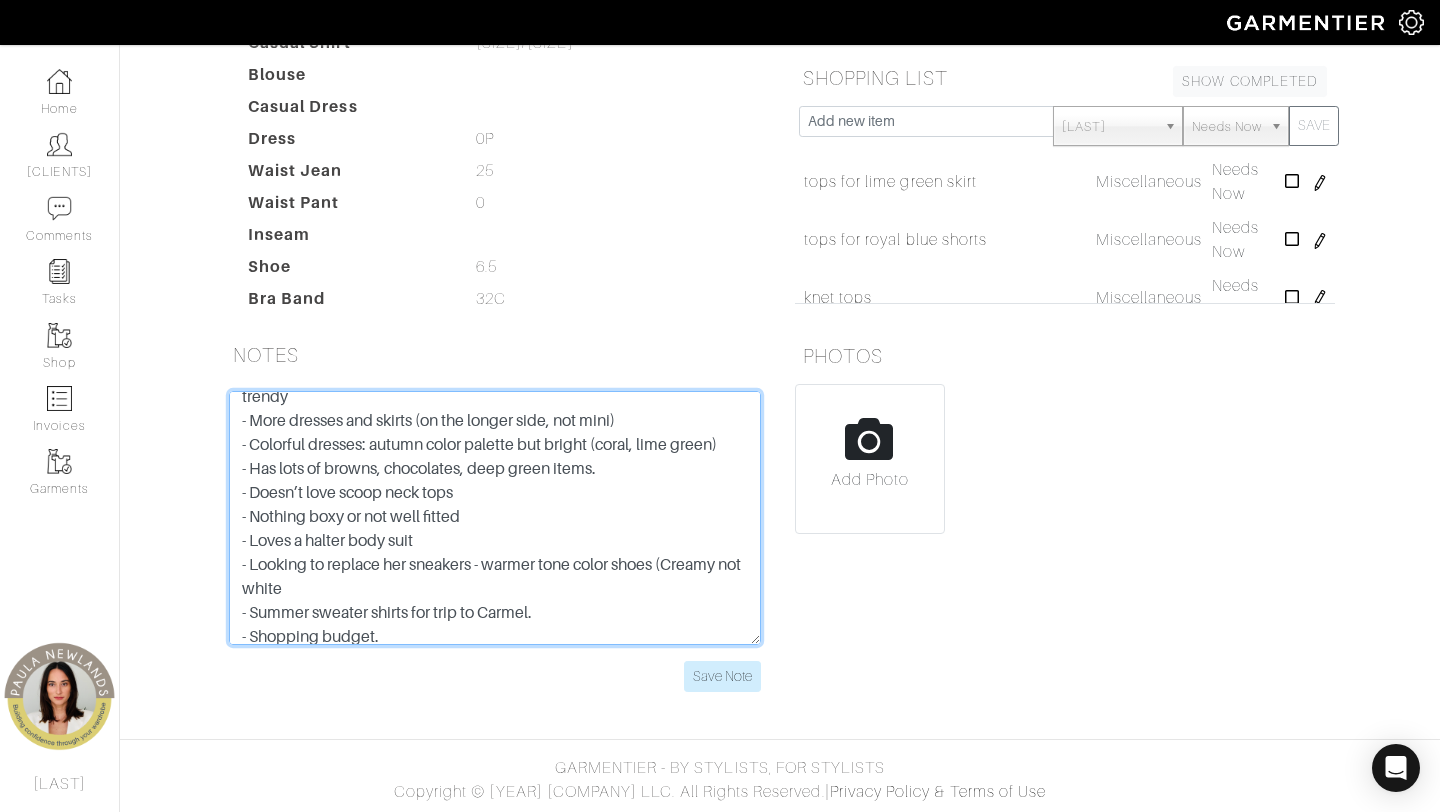 click on "abercrombie bodysuit - 1.25" shorten
belt holder
scarf holder
green dress: cuff and 3' off the skirt
shorten sleeve of brown trench
send her a belt
ally shoes
backpack link
HOS: (house of color results)
luxury quaity
curved edges
round
drape near neckline (scarves)
movement in longer coats
side zips
pencil - wrap skirts
wrap dresses in luxury drapes
wide leg jumpsuits
belst
velvet - jersey - silk - satin
lace
---------------------------------------------
brown belt
white shorts - shorten 1"
shorten blouse - 2.5 inches
gold clutch
abercrombie - xs
stay away fro florals - certain floral patterns will age you
loft - 00P
colors:
burnt orange
fuscia/purple
coral
navy
emerald
rose
HAS:
black leggings
black and white booties
denim jacket" at bounding box center (495, 518) 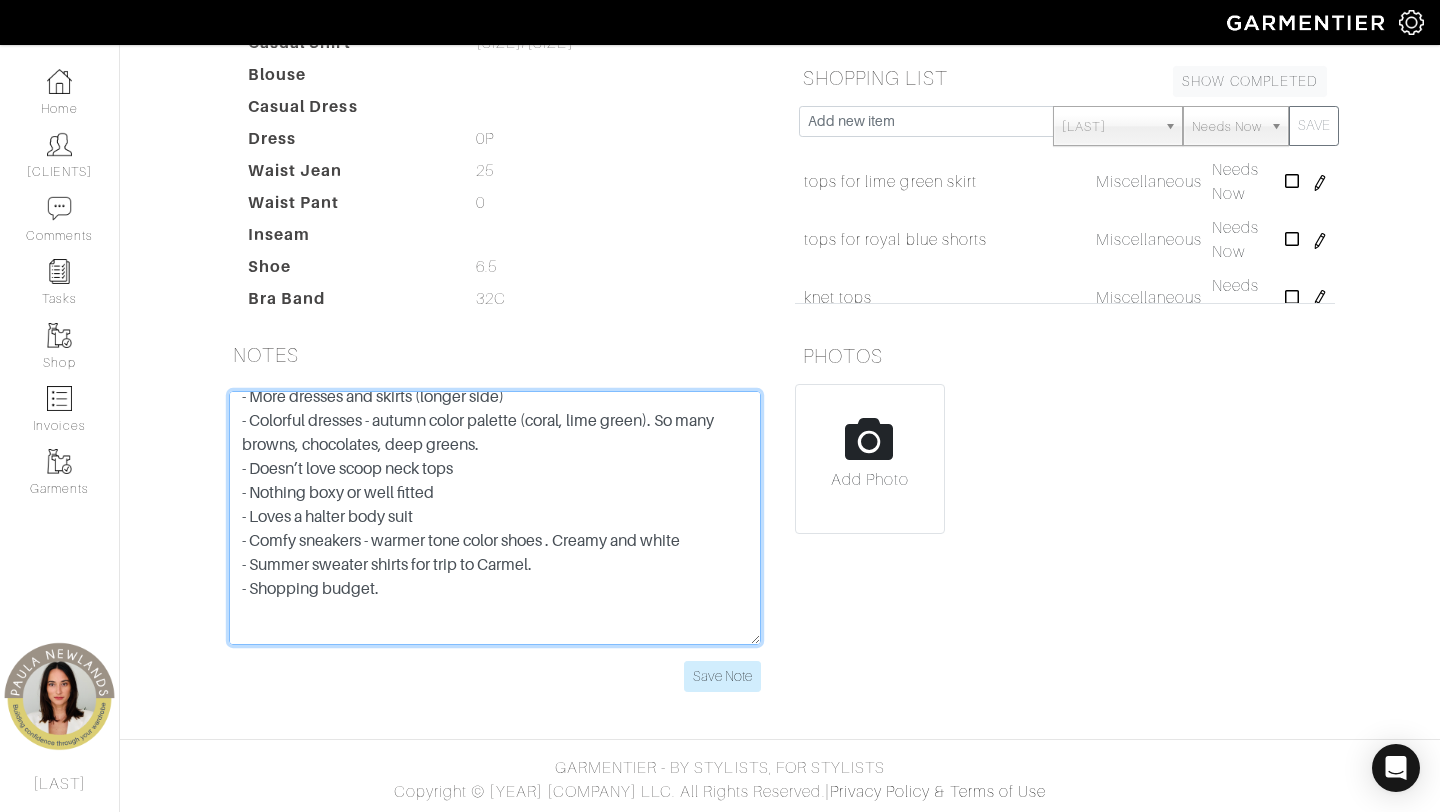 click on "abercrombie bodysuit - 1.25" shorten
belt holder
scarf holder
green dress: cuff and 3' off the skirt
shorten sleeve of brown trench
send her a belt
ally shoes
backpack link
HOS: (house of color results)
luxury quaity
curved edges
round
drape near neckline (scarves)
movement in longer coats
side zips
pencil - wrap skirts
wrap dresses in luxury drapes
wide leg jumpsuits
belst
velvet - jersey - silk - satin
lace
---------------------------------------------
brown belt
white shorts - shorten 1"
shorten blouse - 2.5 inches
gold clutch
abercrombie - xs
stay away fro florals - certain floral patterns will age you
loft - 00P
colors:
burnt orange
fuscia/purple
coral
navy
emerald
rose
HAS:
black leggings
black and white booties
denim jacket" at bounding box center (495, 518) 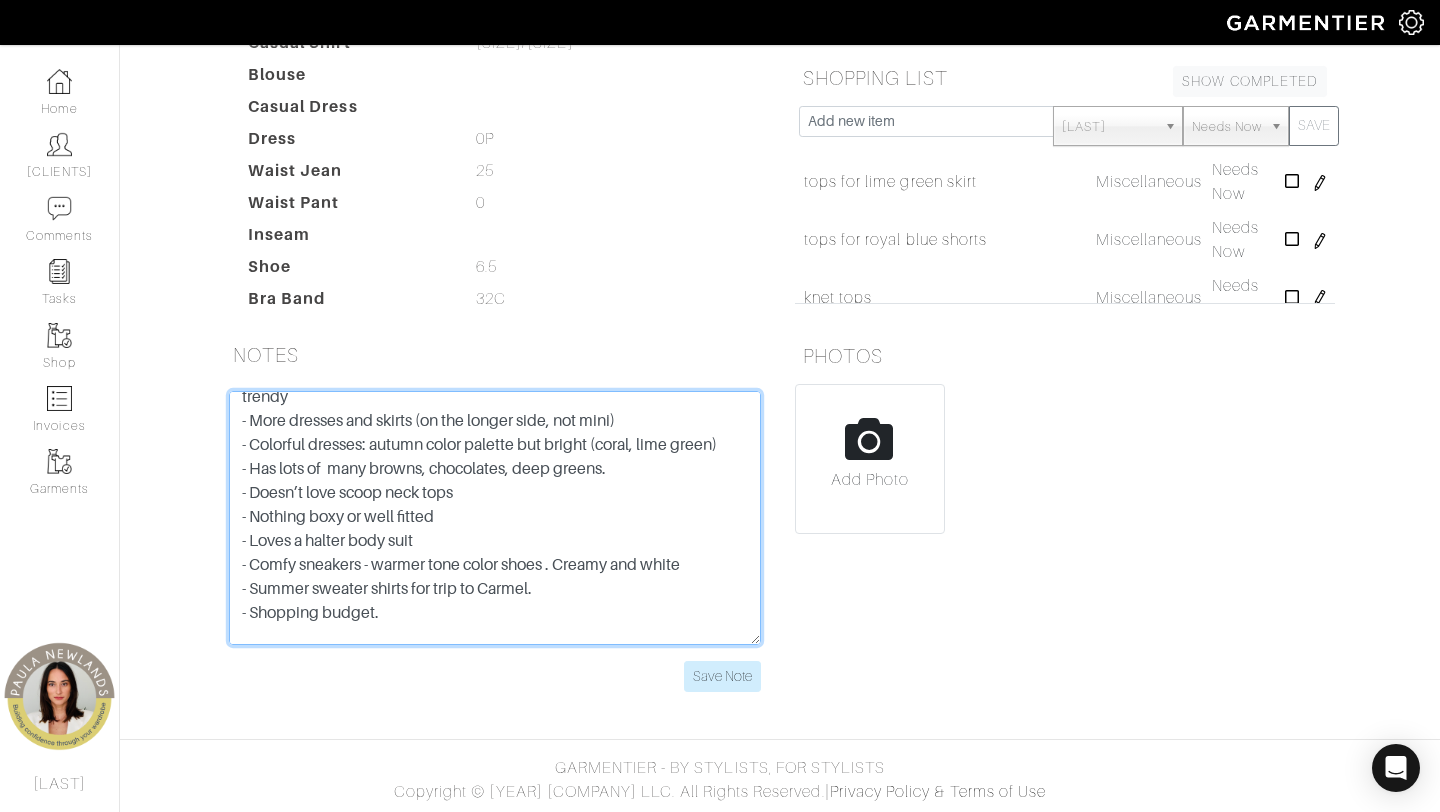 click on "abercrombie bodysuit - 1.25" shorten
belt holder
scarf holder
green dress: cuff and 3' off the skirt
shorten sleeve of brown trench
send her a belt
ally shoes
backpack link
HOS: (house of color results)
luxury quaity
curved edges
round
drape near neckline (scarves)
movement in longer coats
side zips
pencil - wrap skirts
wrap dresses in luxury drapes
wide leg jumpsuits
belst
velvet - jersey - silk - satin
lace
---------------------------------------------
brown belt
white shorts - shorten 1"
shorten blouse - 2.5 inches
gold clutch
abercrombie - xs
stay away fro florals - certain floral patterns will age you
loft - 00P
colors:
burnt orange
fuscia/purple
coral
navy
emerald
rose
HAS:
black leggings
black and white booties
denim jacket" at bounding box center [495, 518] 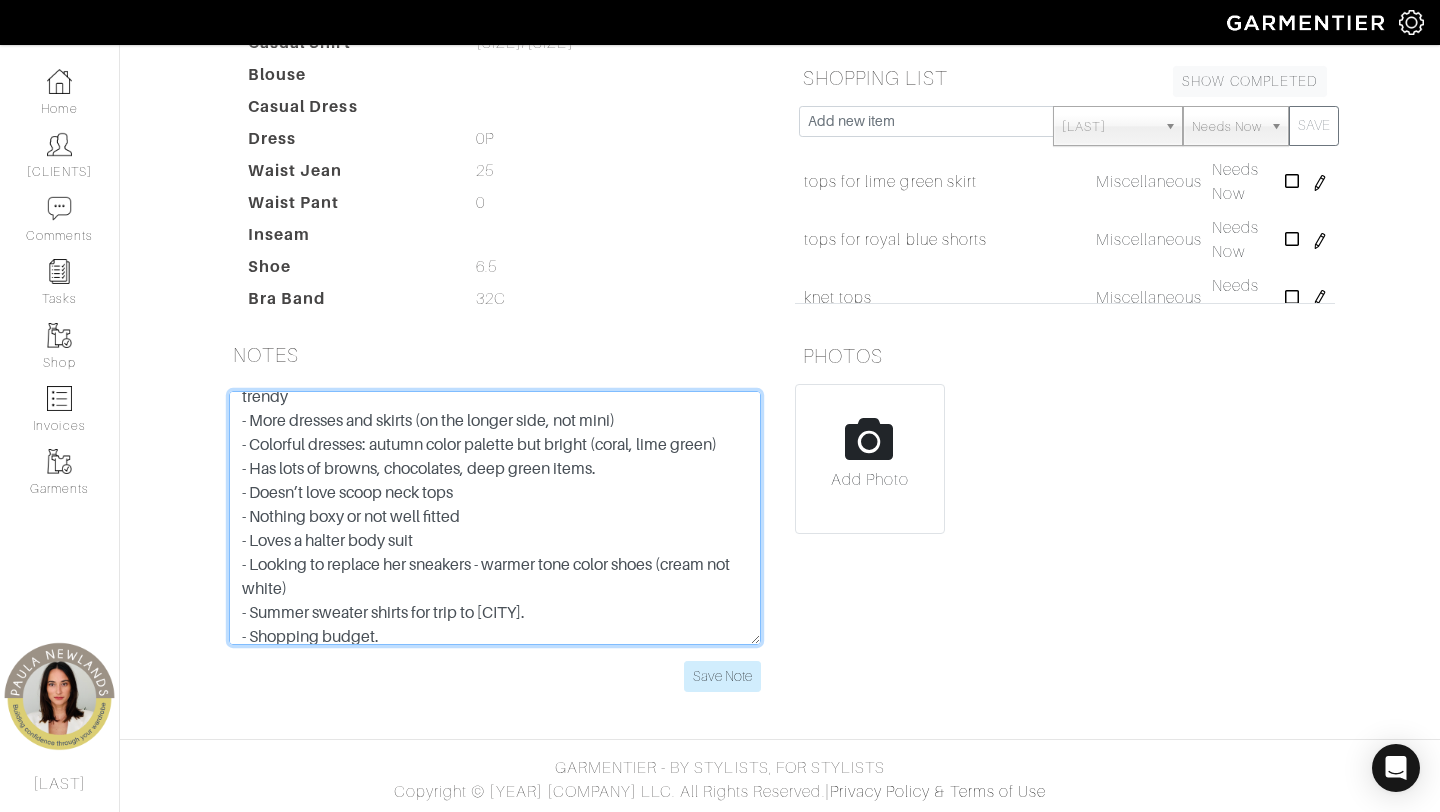 click on "abercrombie bodysuit - 1.25" shorten
belt holder
scarf holder
green dress: cuff and 3' off the skirt
shorten sleeve of brown trench
send her a belt
ally shoes
backpack link
HOS: (house of color results)
luxury quaity
curved edges
round
drape near neckline (scarves)
movement in longer coats
side zips
pencil - wrap skirts
wrap dresses in luxury drapes
wide leg jumpsuits
belst
velvet - jersey - silk - satin
lace
---------------------------------------------
brown belt
white shorts - shorten 1"
shorten blouse - 2.5 inches
gold clutch
abercrombie - xs
stay away fro florals - certain floral patterns will age you
loft - 00P
colors:
burnt orange
fuscia/purple
coral
navy
emerald
rose
HAS:
black leggings
black and white booties
denim jacket" at bounding box center (495, 518) 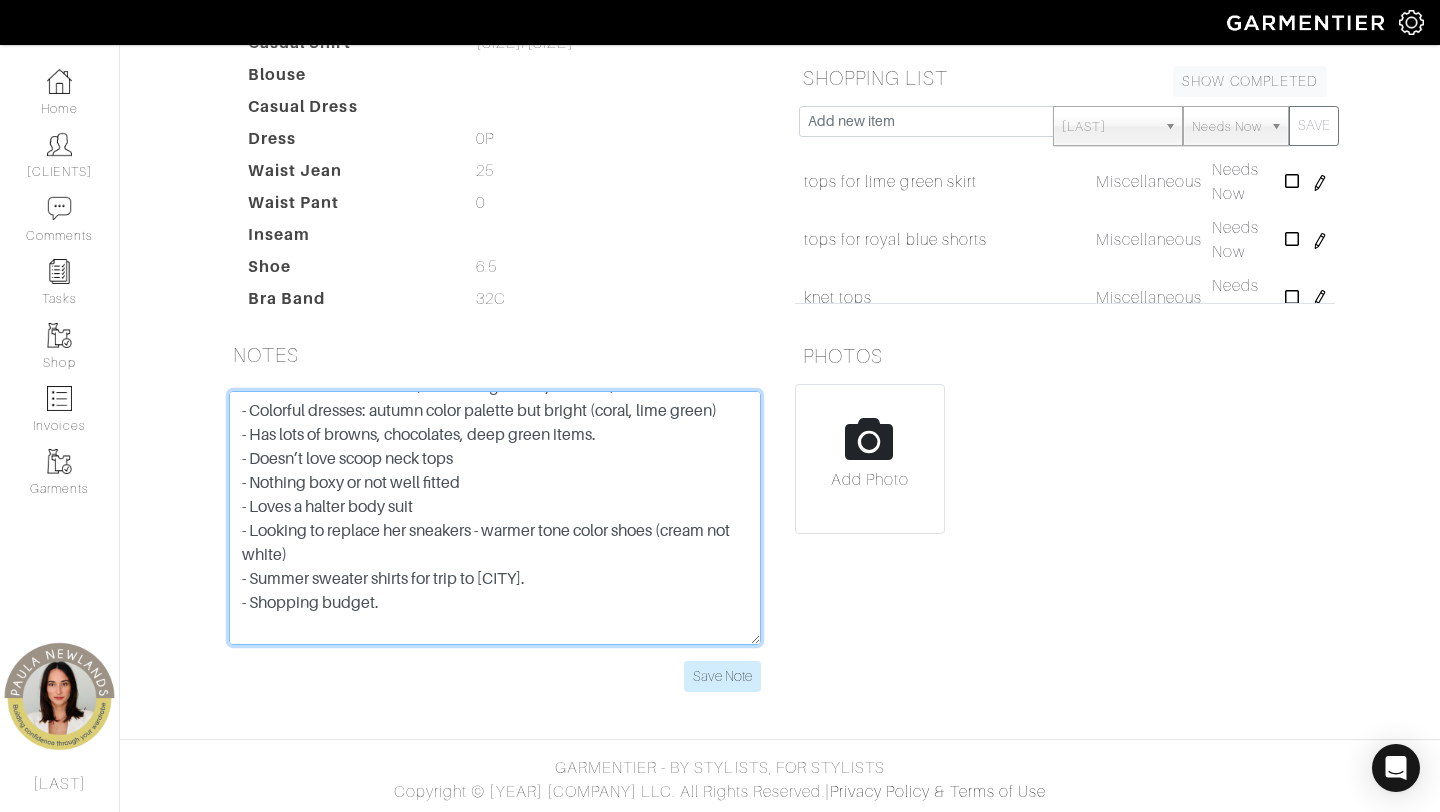 scroll, scrollTop: 165, scrollLeft: 0, axis: vertical 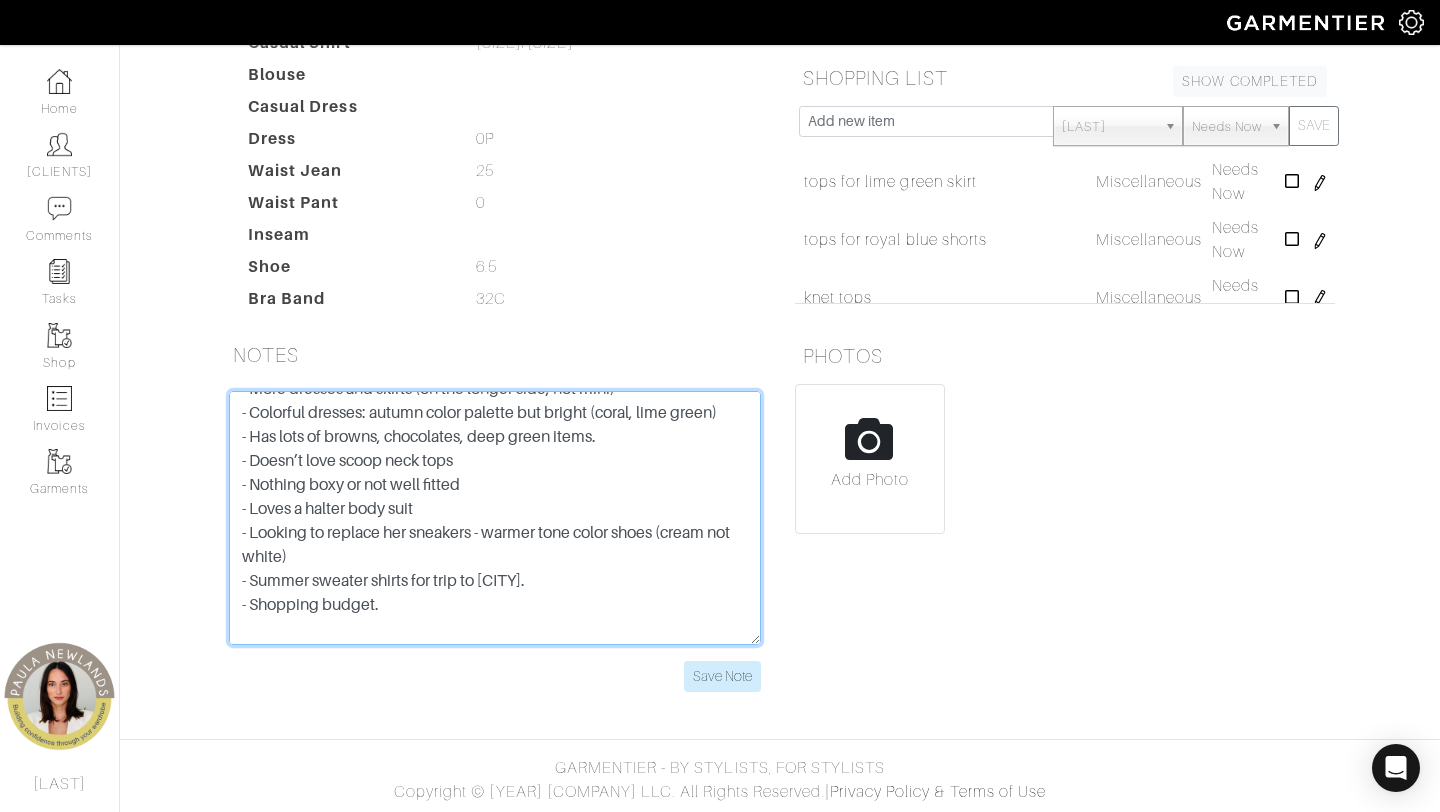 click on "abercrombie bodysuit - 1.25" shorten
belt holder
scarf holder
green dress: cuff and 3' off the skirt
shorten sleeve of brown trench
send her a belt
ally shoes
backpack link
HOS: (house of color results)
luxury quaity
curved edges
round
drape near neckline (scarves)
movement in longer coats
side zips
pencil - wrap skirts
wrap dresses in luxury drapes
wide leg jumpsuits
belst
velvet - jersey - silk - satin
lace
---------------------------------------------
brown belt
white shorts - shorten 1"
shorten blouse - 2.5 inches
gold clutch
abercrombie - xs
stay away fro florals - certain floral patterns will age you
loft - 00P
colors:
burnt orange
fuscia/purple
coral
navy
emerald
rose
HAS:
black leggings
black and white booties
denim jacket" at bounding box center [495, 518] 